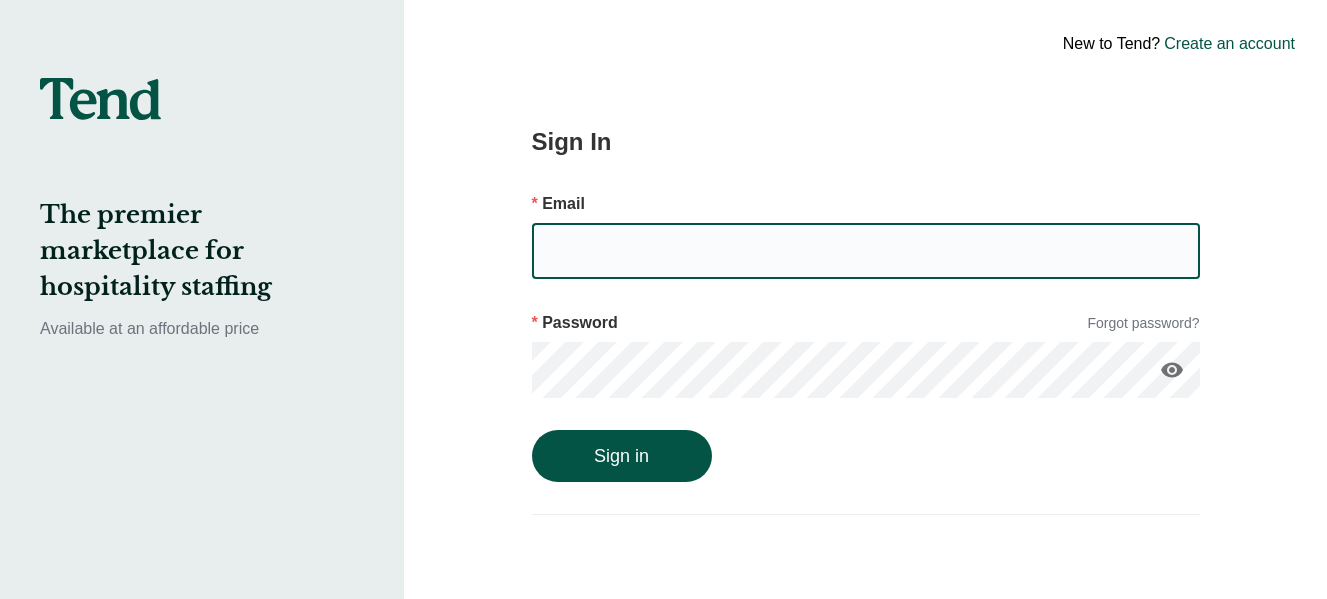 scroll, scrollTop: 0, scrollLeft: 0, axis: both 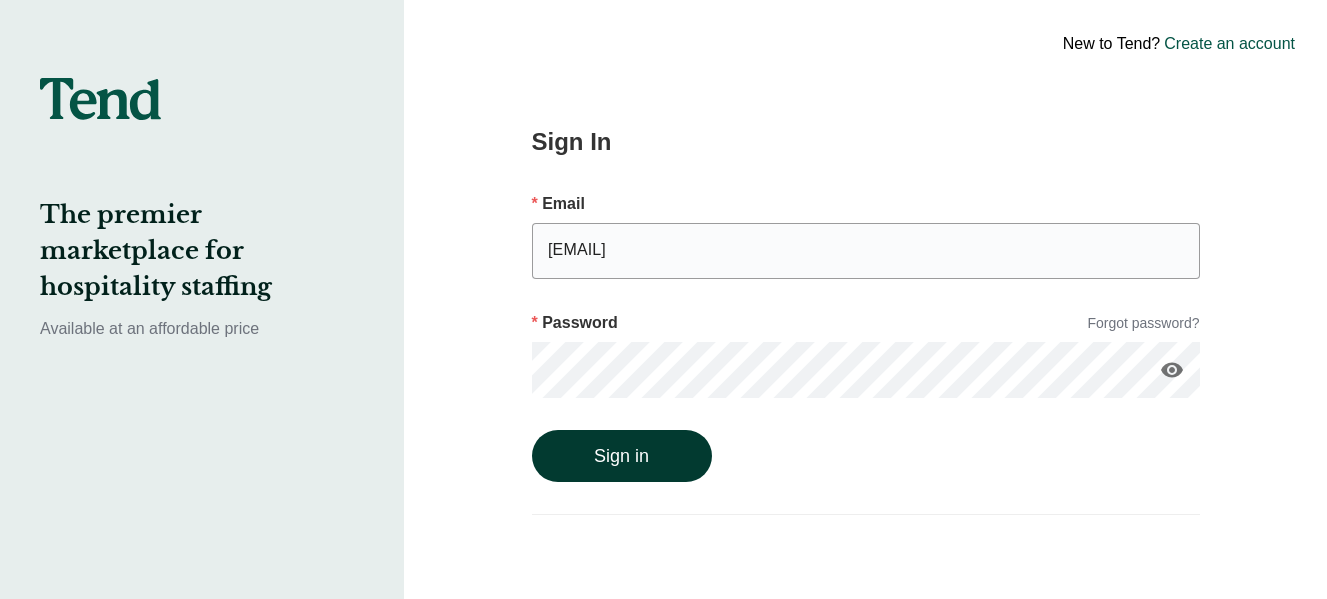 click on "Sign in" at bounding box center [622, 456] 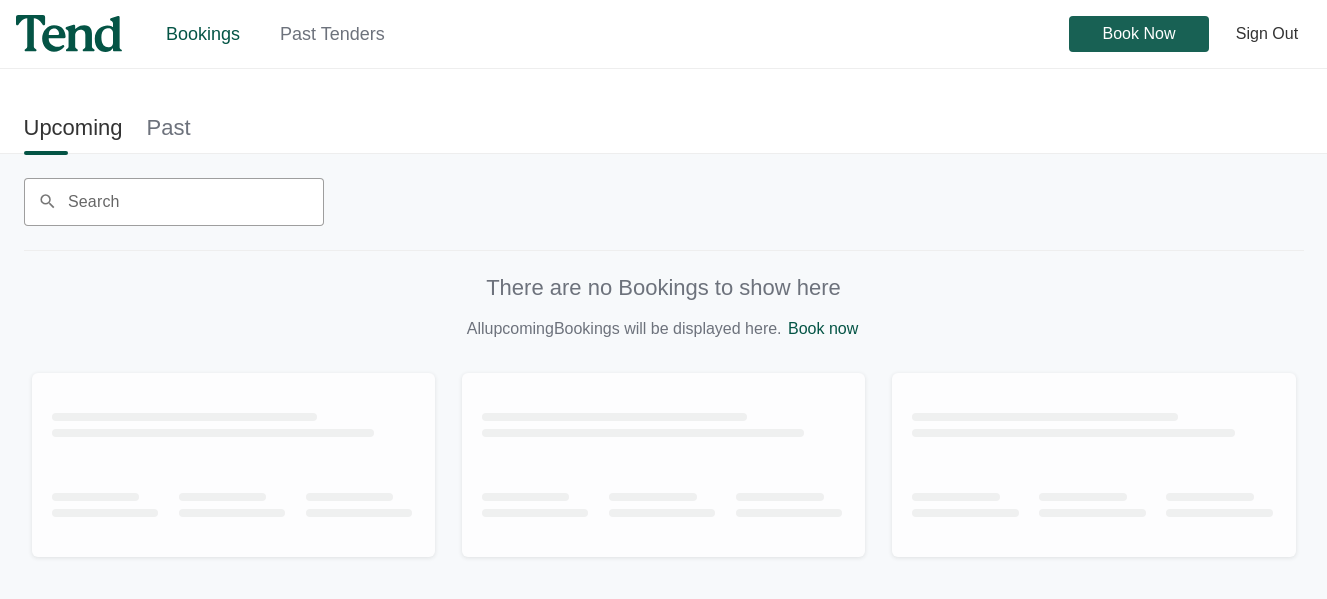 click on "Book Now" at bounding box center (1139, 34) 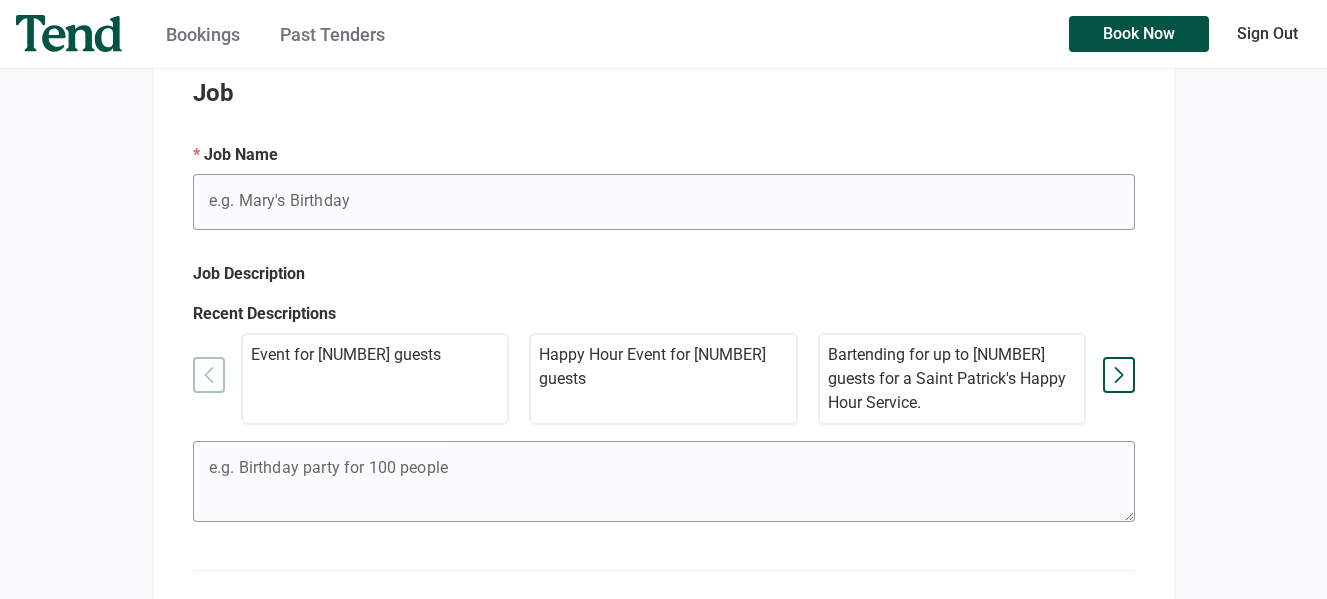 scroll, scrollTop: 356, scrollLeft: 0, axis: vertical 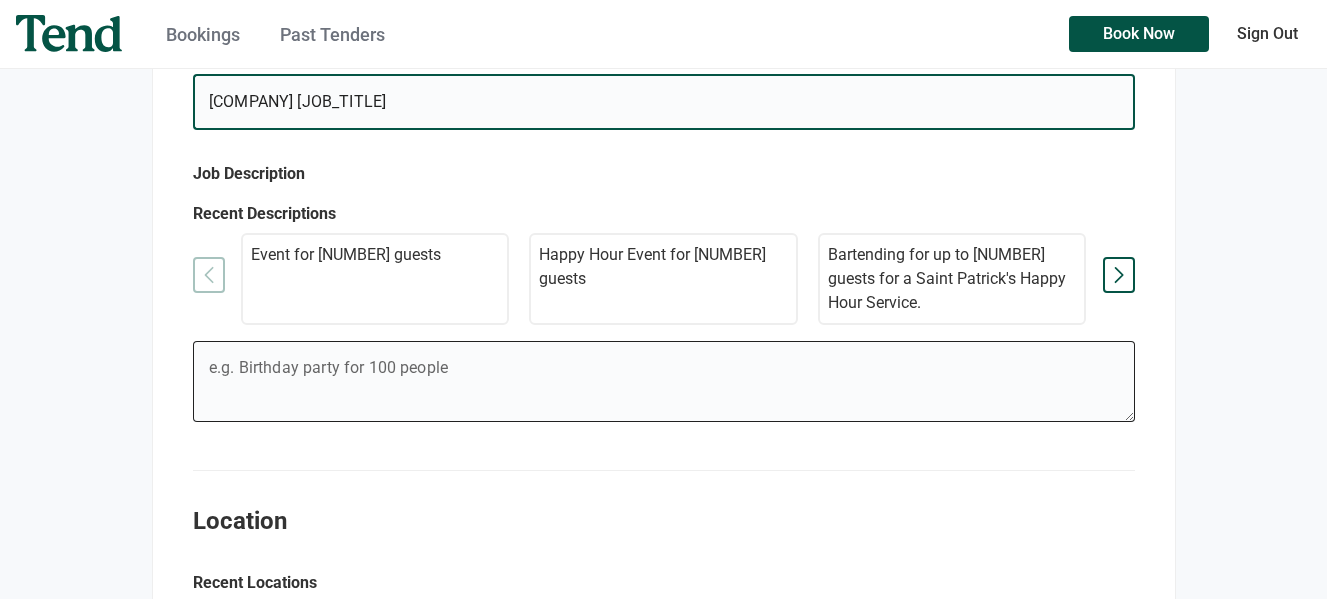 type on "[COMPANY] [JOB_TITLE]" 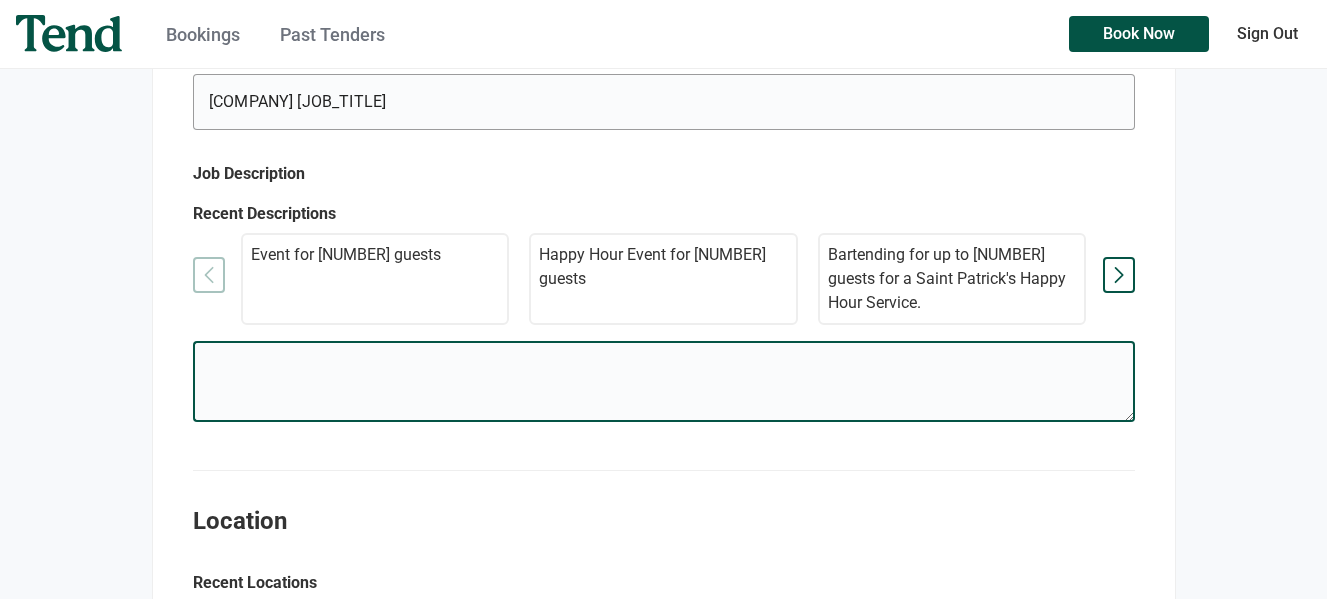 paste on "[COMPANY] IS LOOKING FOR A STRONG AND DEDICATED LINE COOK TO JOIN OUR BACK OF HOUSE CREW. WE ARE A SMALL RESTAURANT SO THE ABILITY TO MANAGE TIME, MAINTAIN A CLEAN AND ORDERLY STATION, AND WORK AS A TEAM ARE OF THE UTMOST IMPORTANCE. THIS A TEMPORARY- THREE WEEK POSITION." 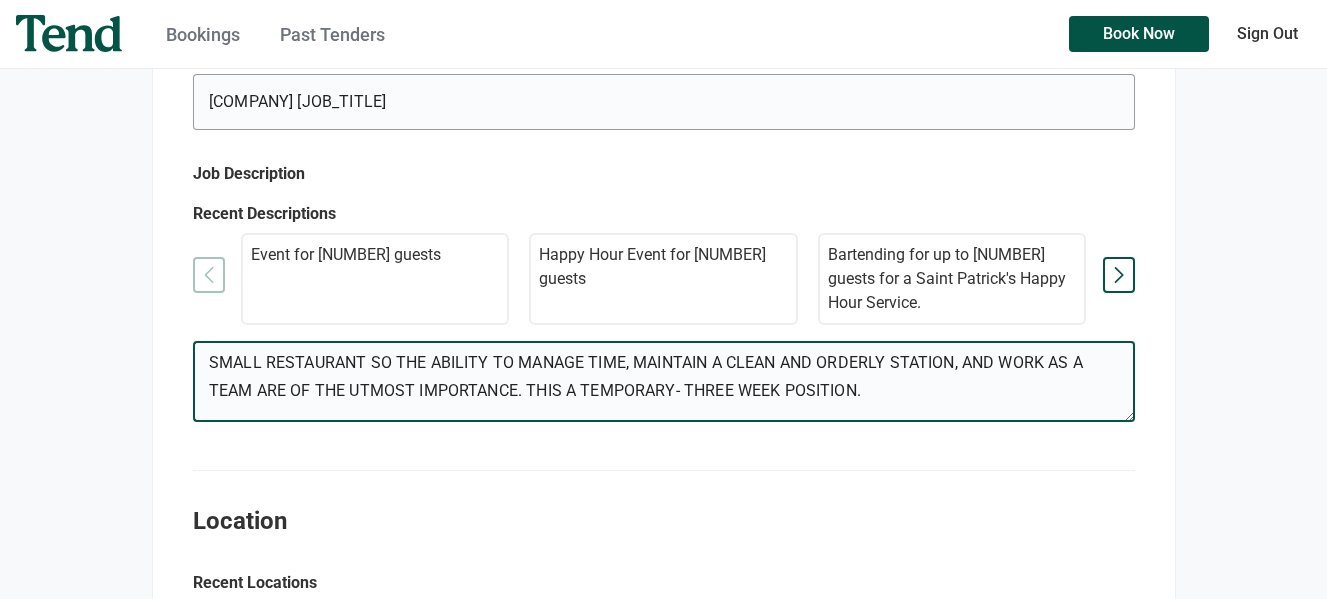 scroll, scrollTop: 28, scrollLeft: 0, axis: vertical 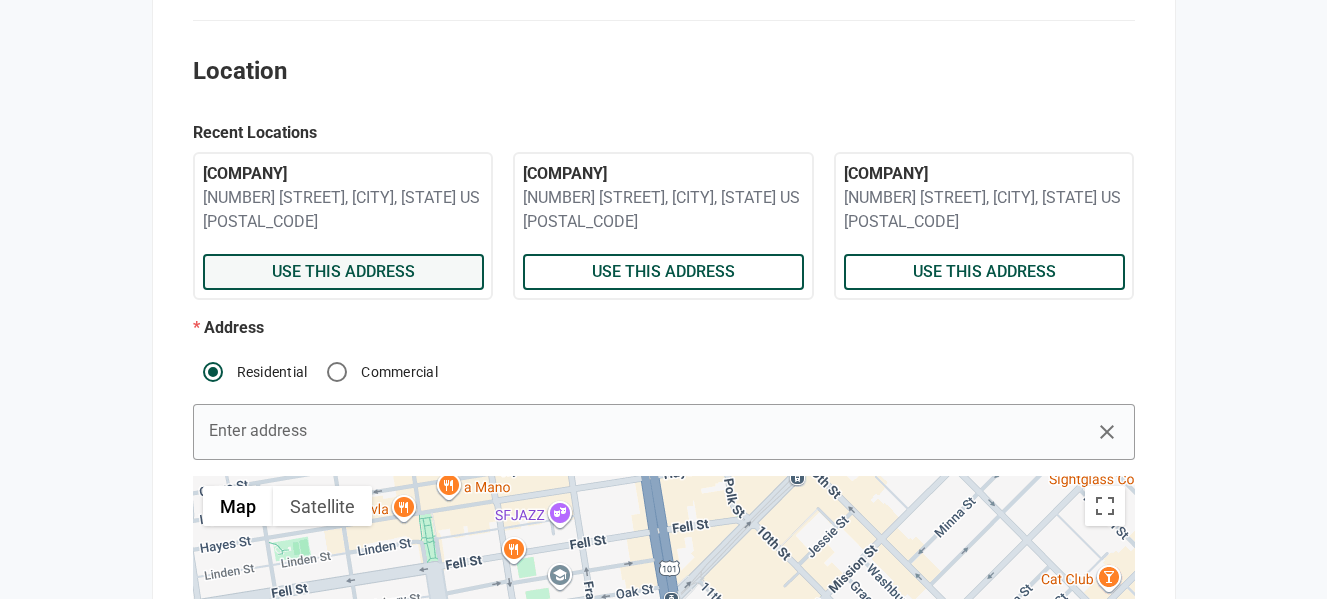 type on "[COMPANY] IS LOOKING FOR A STRONG AND DEDICATED LINE COOK TO JOIN OUR BACK OF HOUSE CREW. WE ARE A SMALL RESTAURANT SO THE ABILITY TO MANAGE TIME, MAINTAIN A CLEAN AND ORDERLY STATION, AND WORK AS A TEAM ARE OF THE UTMOST IMPORTANCE. THIS A TEMPORARY- THREE WEEK POSITION." 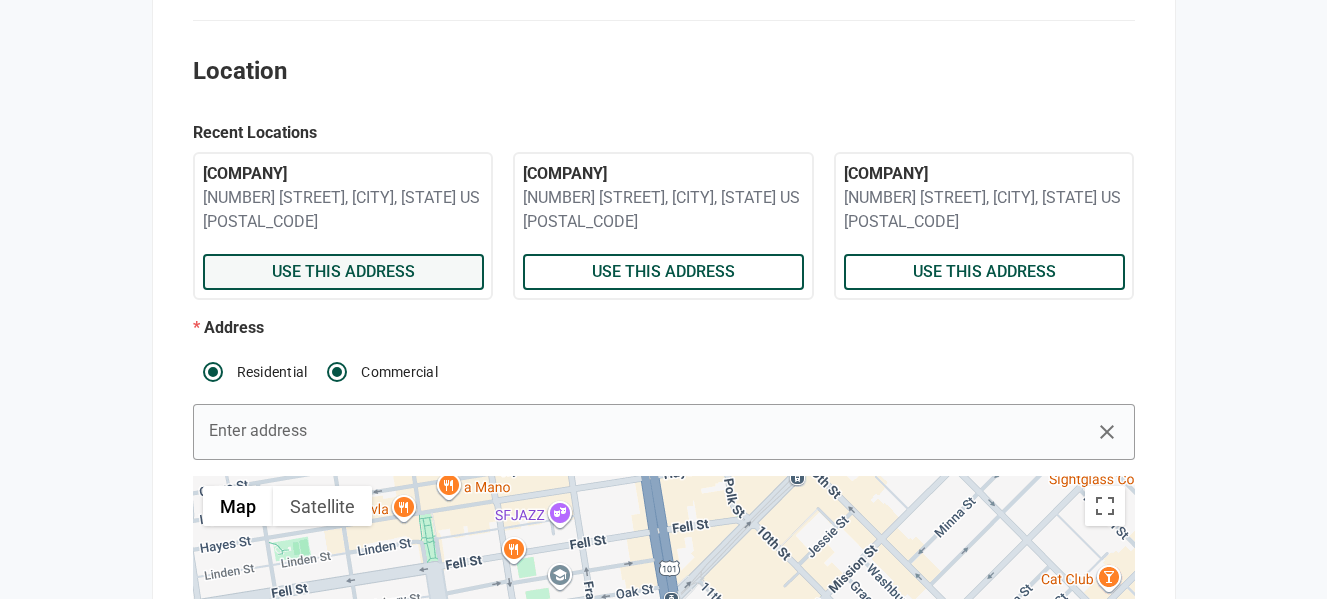 radio on "false" 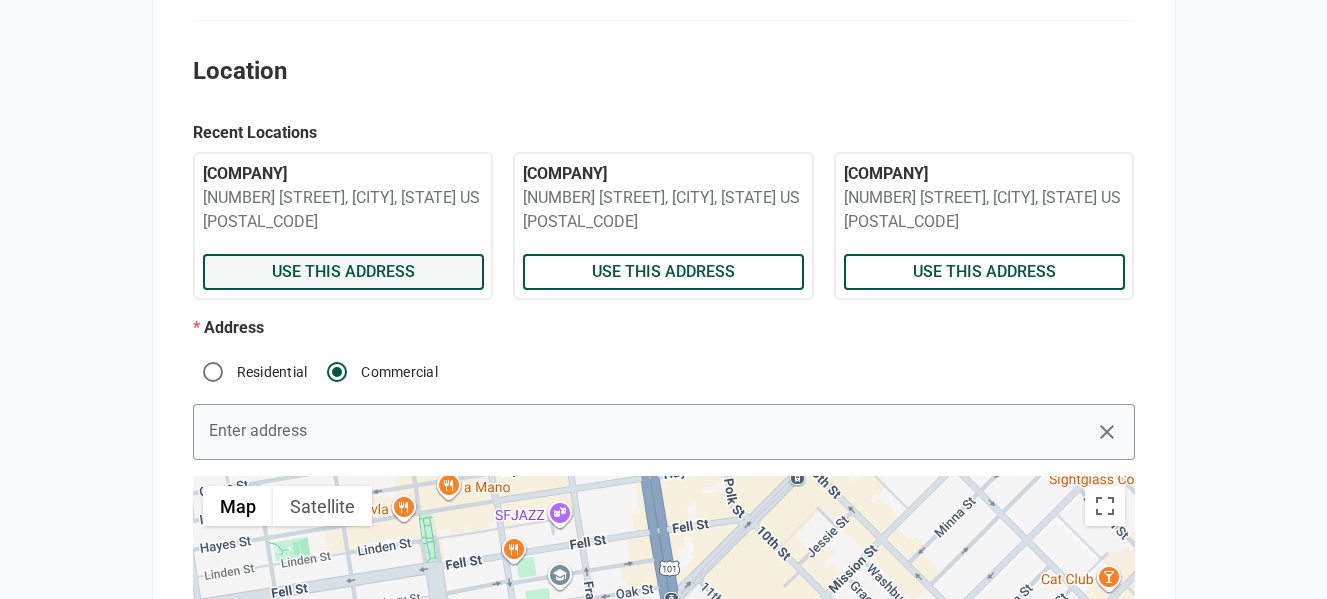 radio on "true" 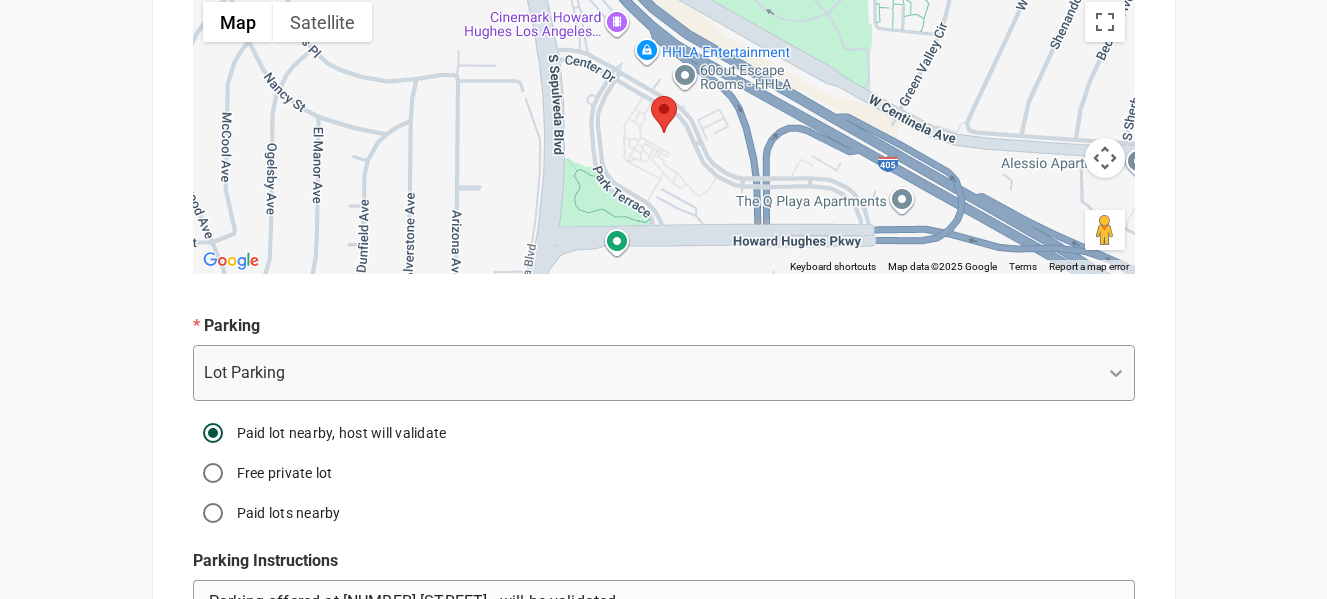 scroll, scrollTop: 1465, scrollLeft: 0, axis: vertical 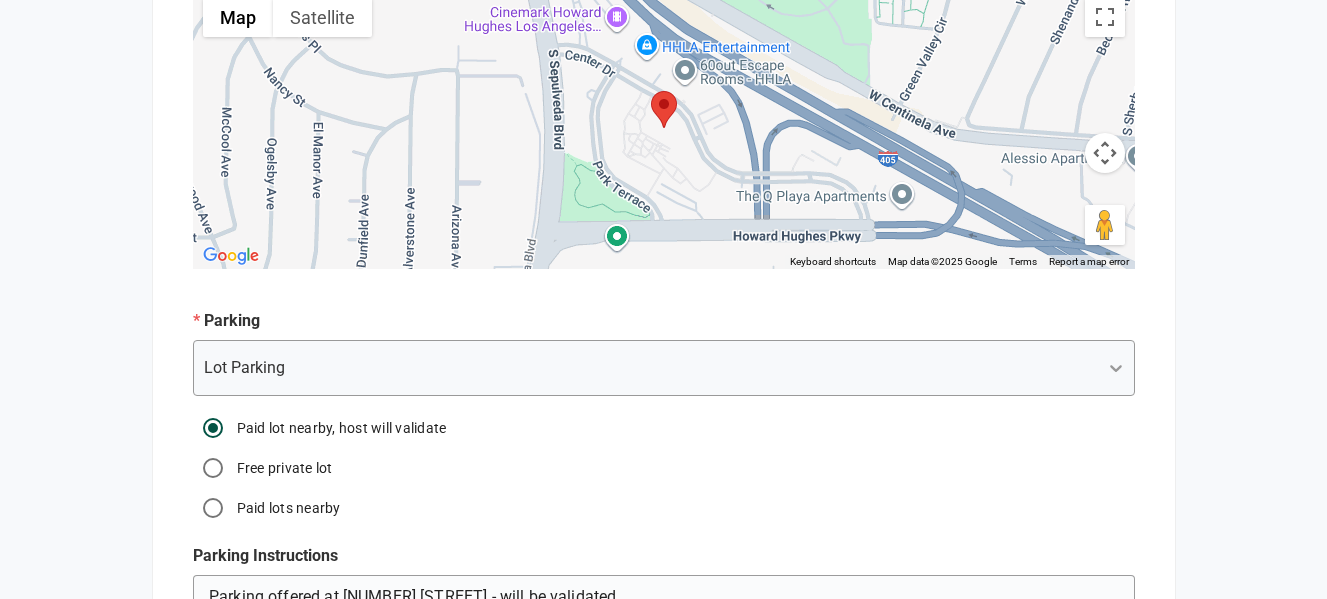 click on "Free private lot" at bounding box center (283, 468) 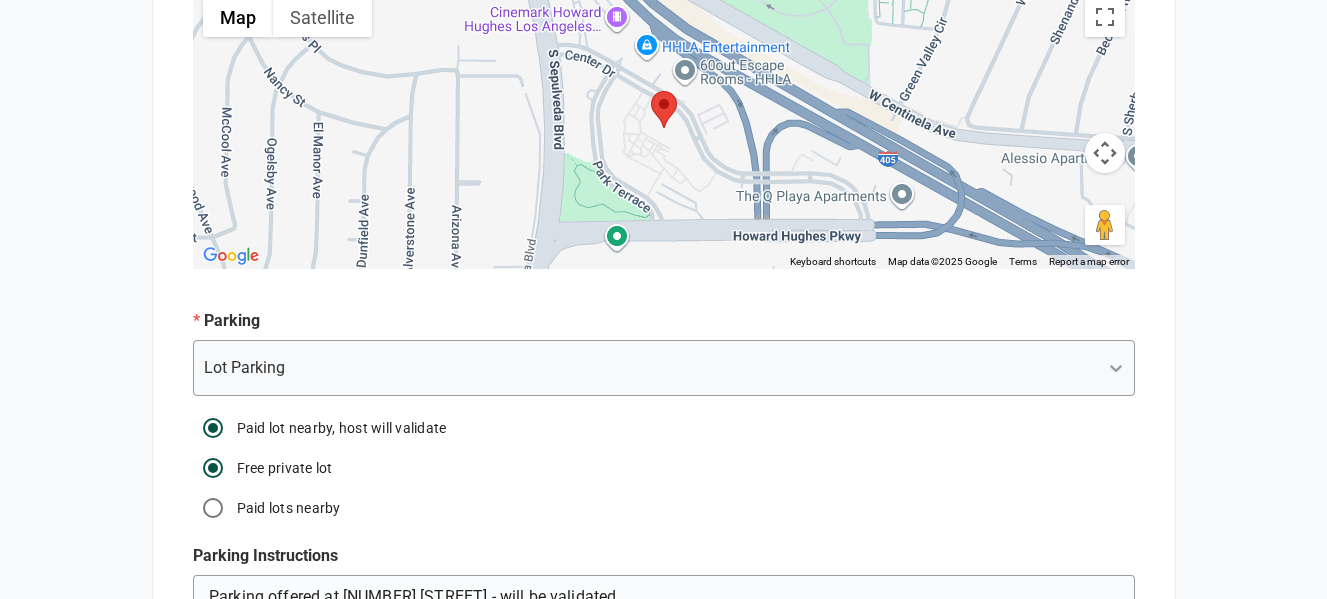 radio on "true" 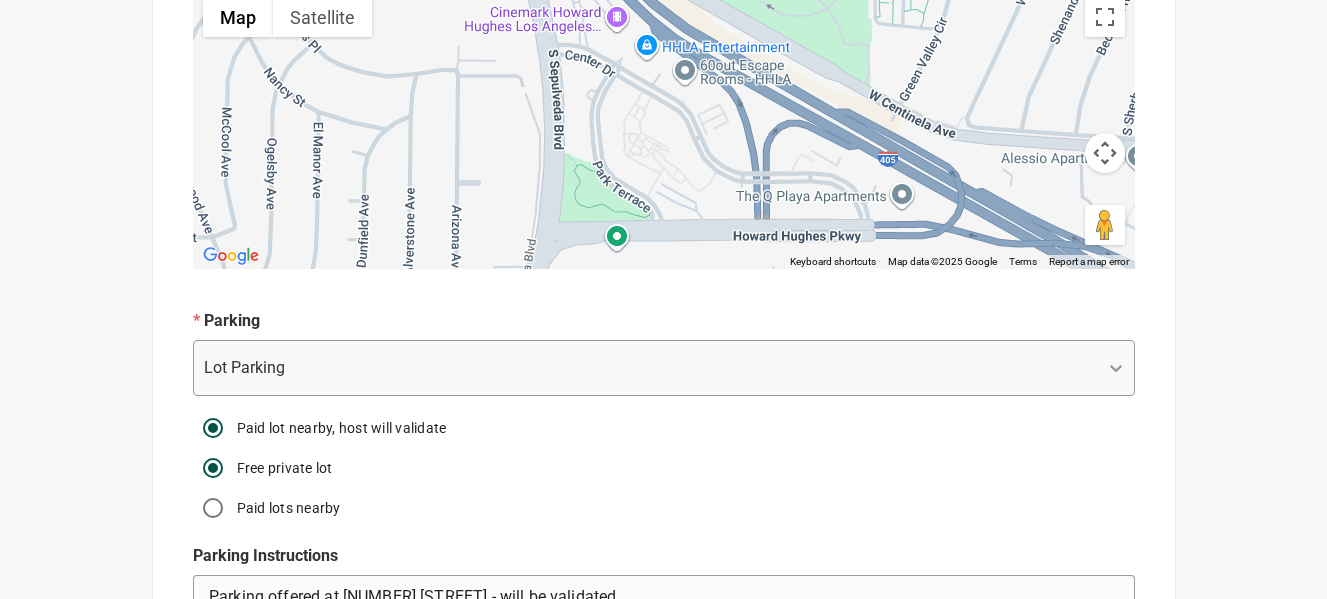 radio on "false" 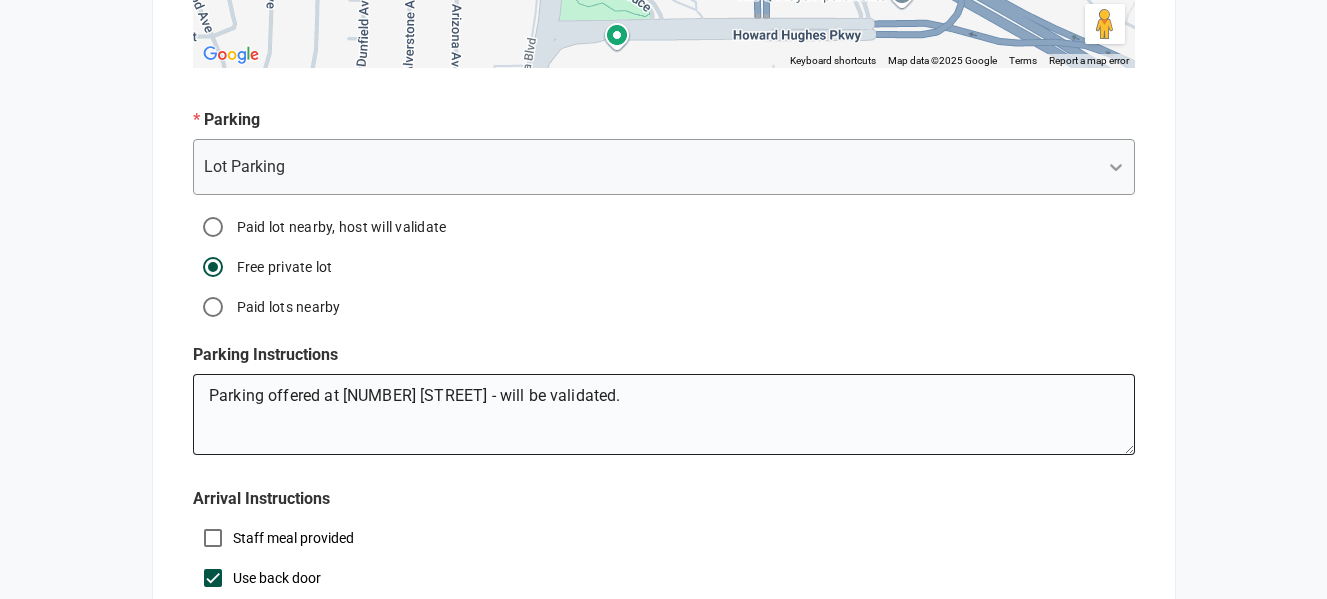 scroll, scrollTop: 1679, scrollLeft: 0, axis: vertical 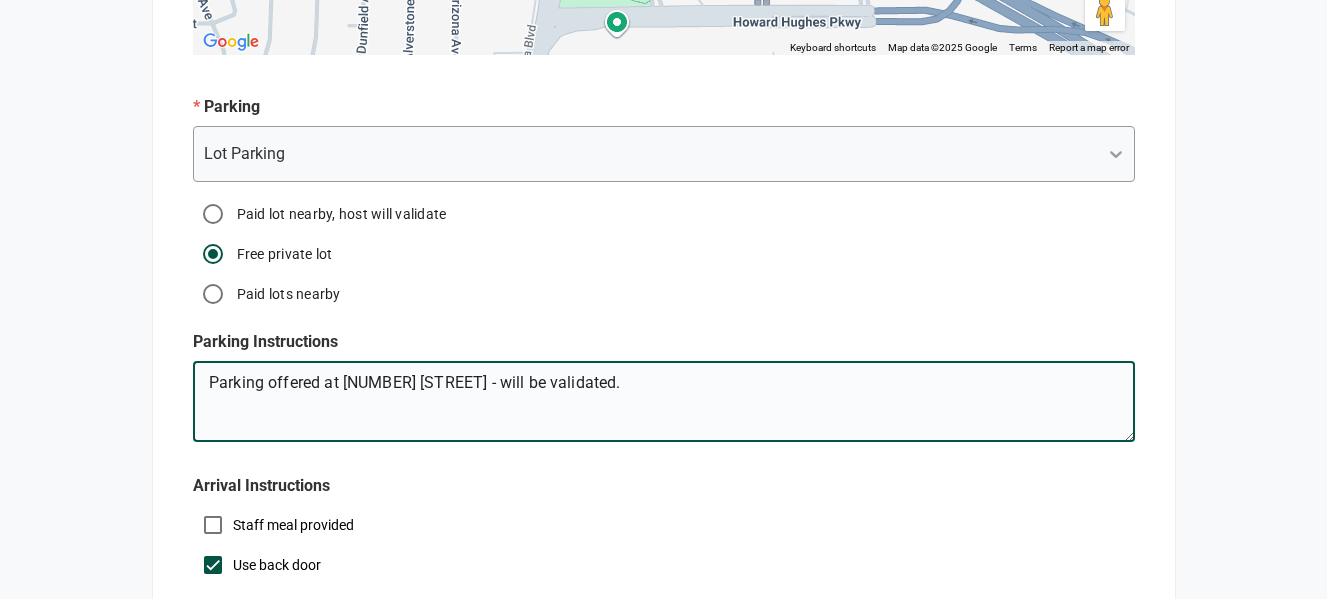 click on "Parking offered at [NUMBER] [STREET] - will be validated." at bounding box center (663, 405) 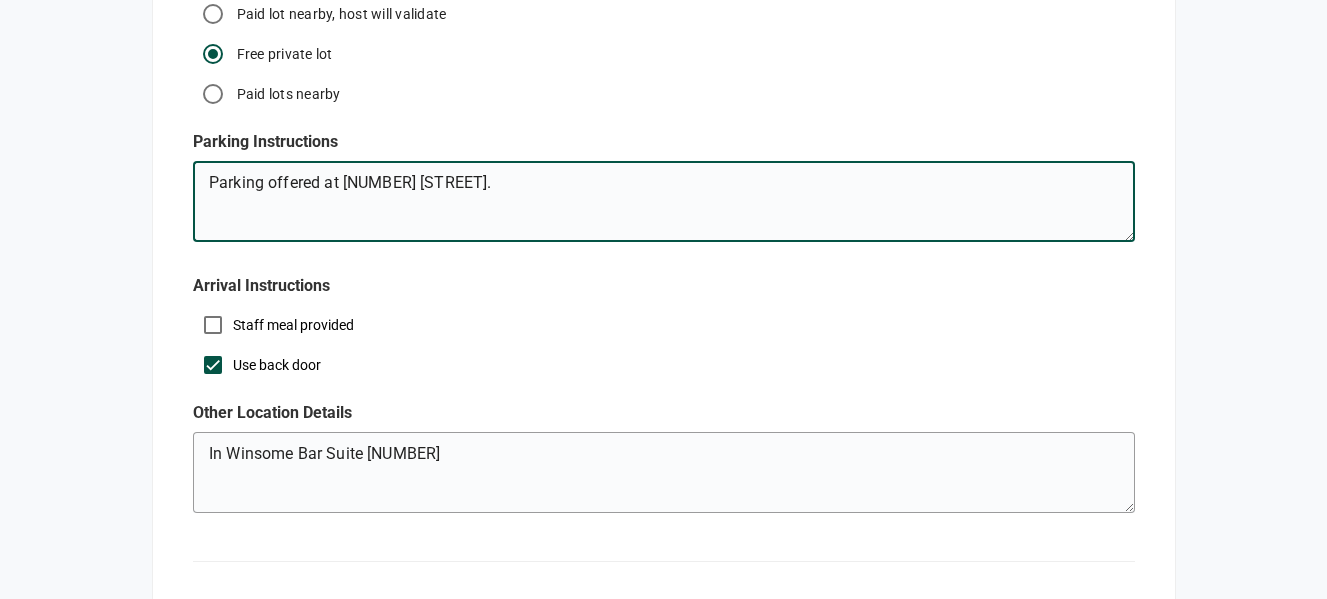 scroll, scrollTop: 1881, scrollLeft: 0, axis: vertical 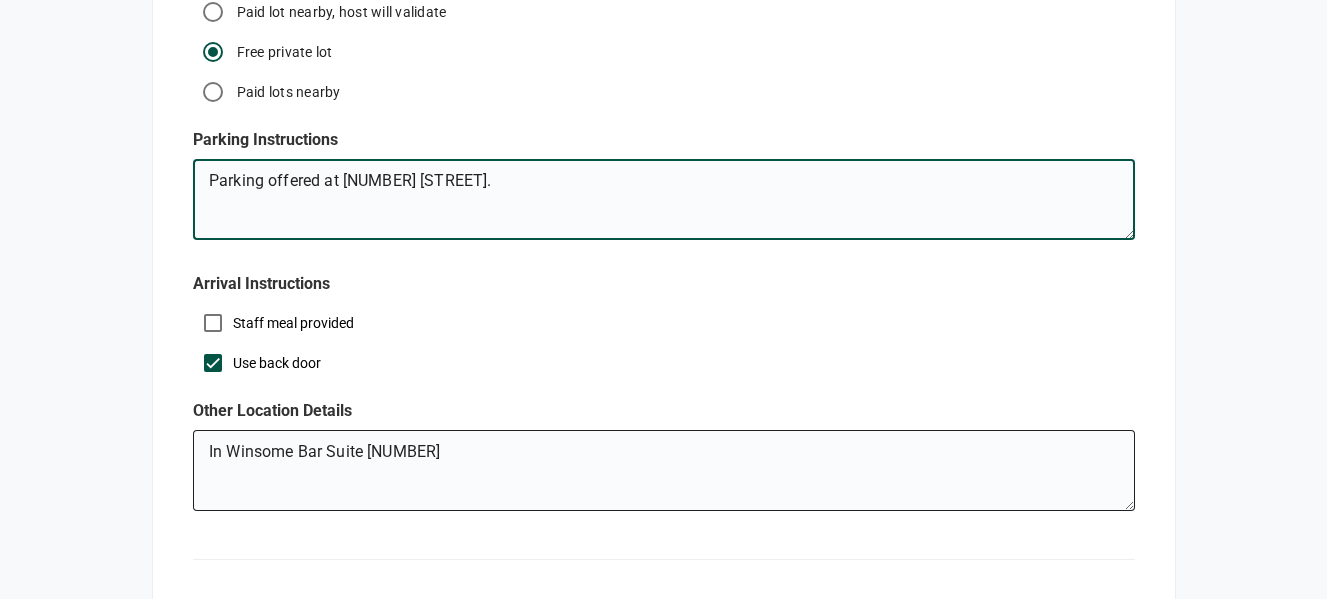 type on "Parking offered at [NUMBER] [STREET]." 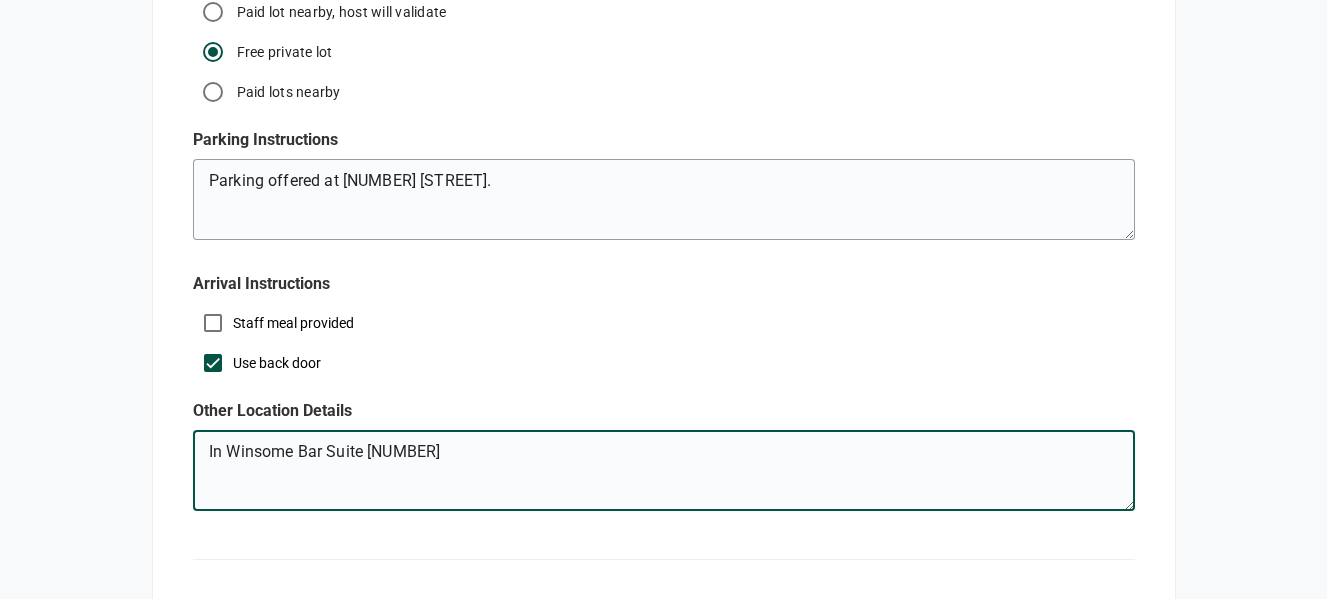 click on "In Winsome Bar Suite [NUMBER]" at bounding box center (663, 474) 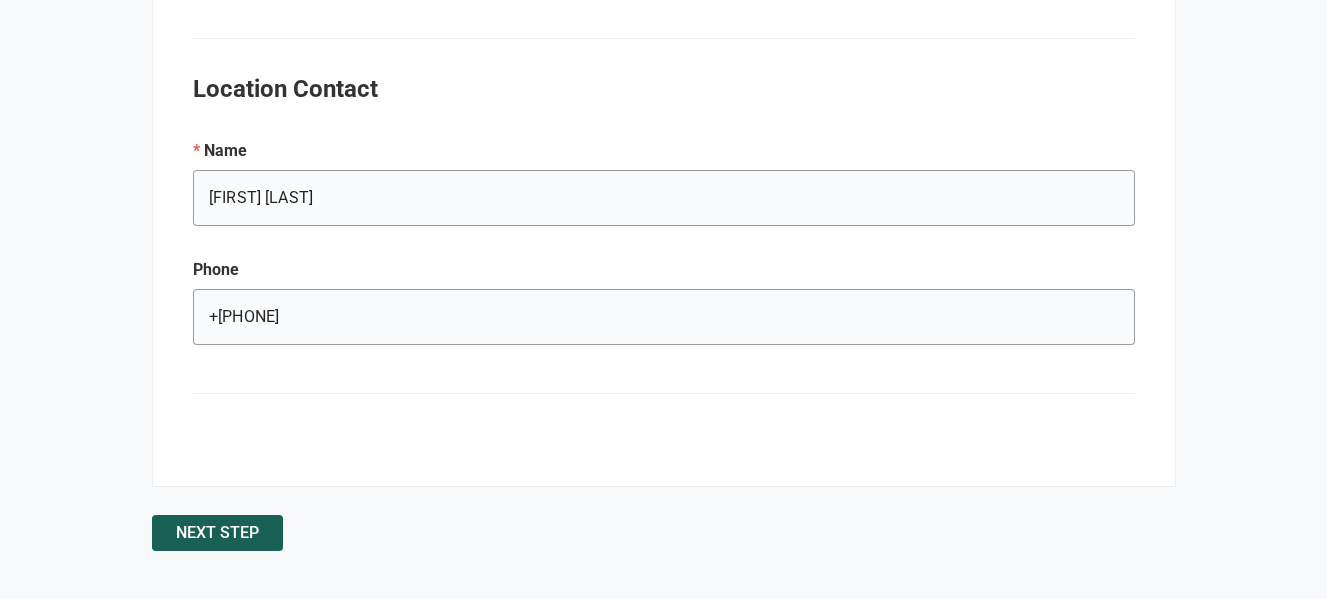 scroll, scrollTop: 2402, scrollLeft: 0, axis: vertical 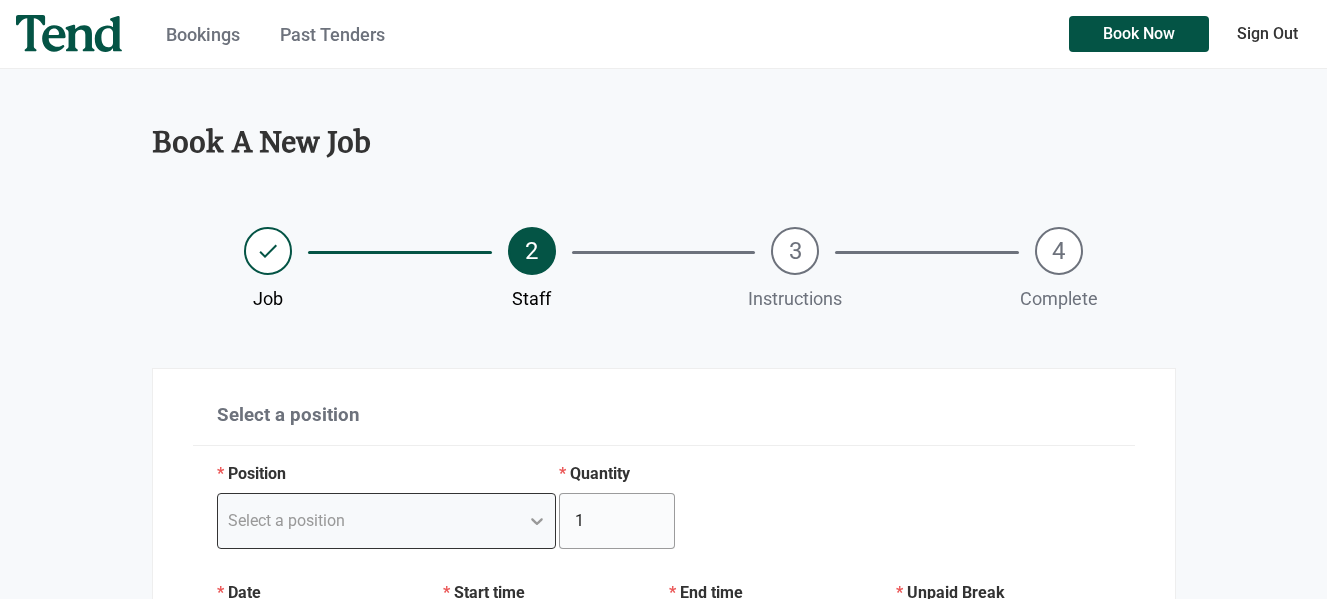 click on "Select a position" at bounding box center [387, 521] 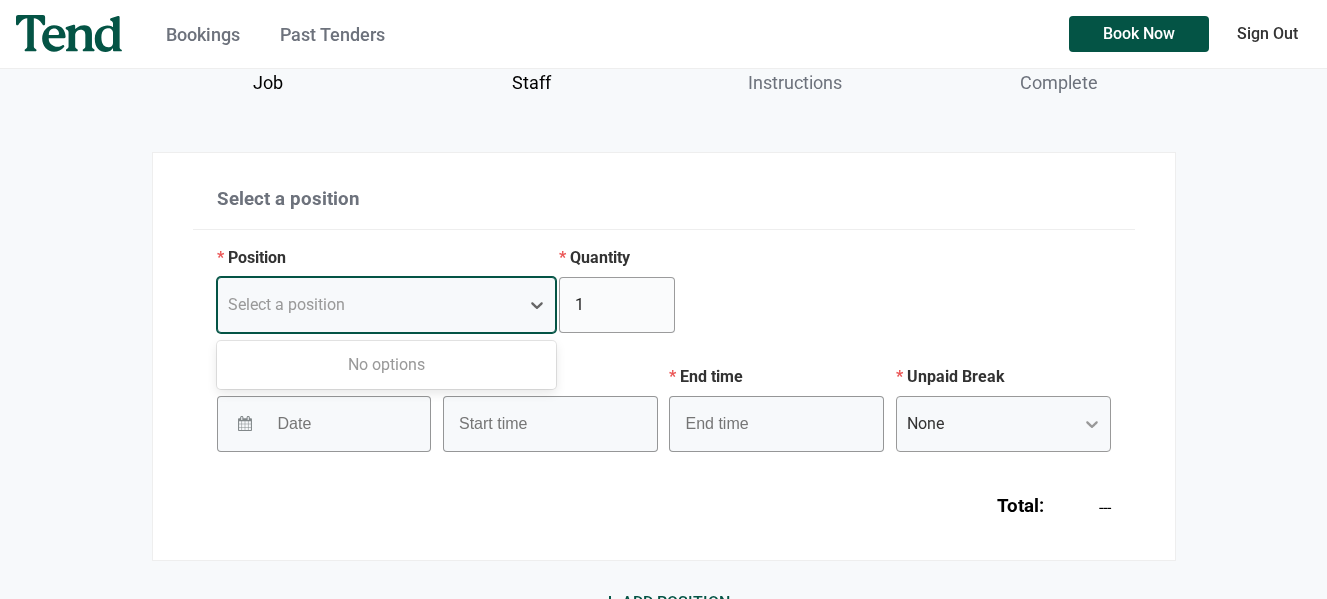 scroll, scrollTop: 275, scrollLeft: 0, axis: vertical 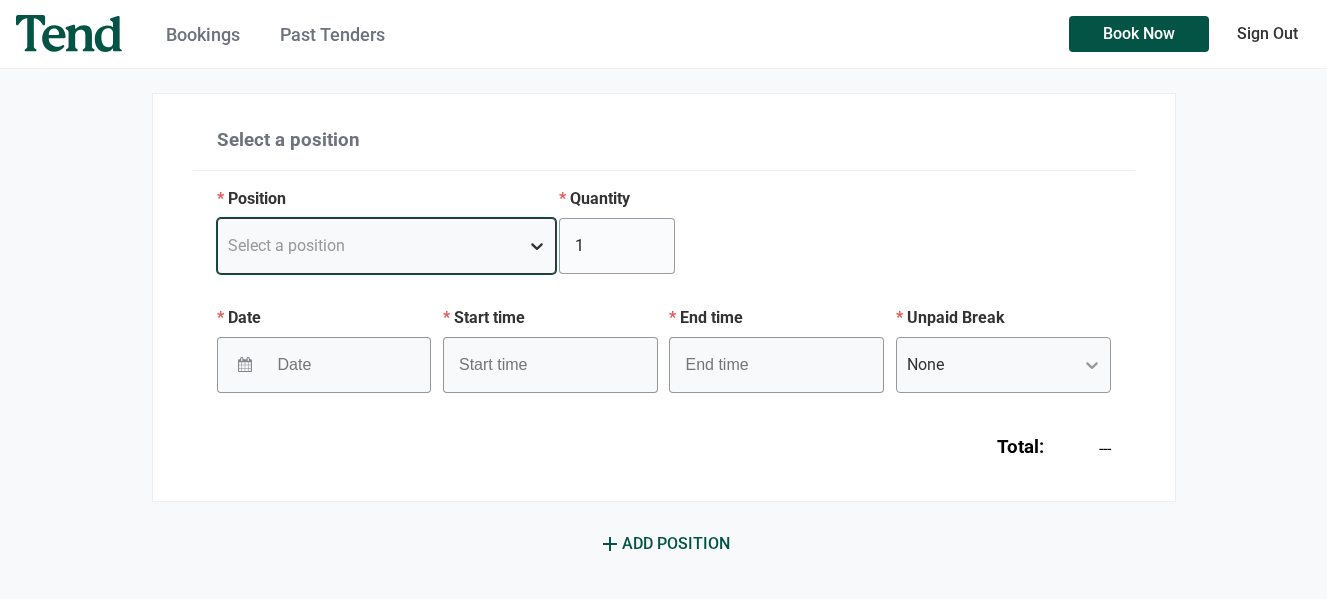 click 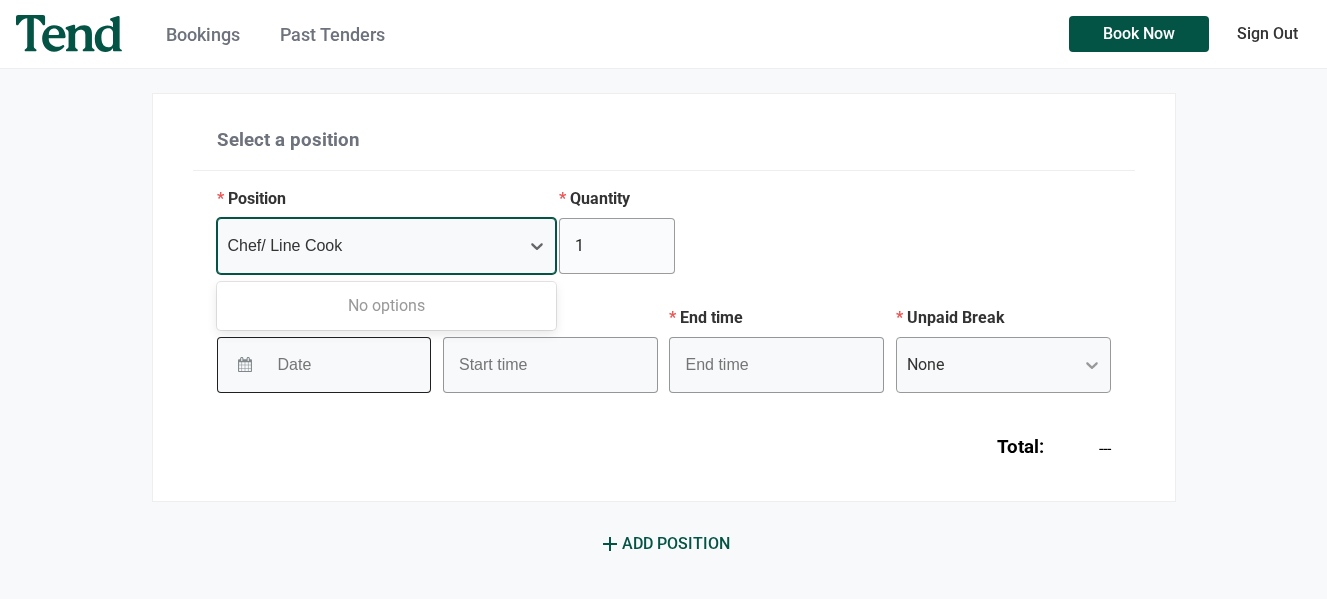 type on "Chef/ Line Cook" 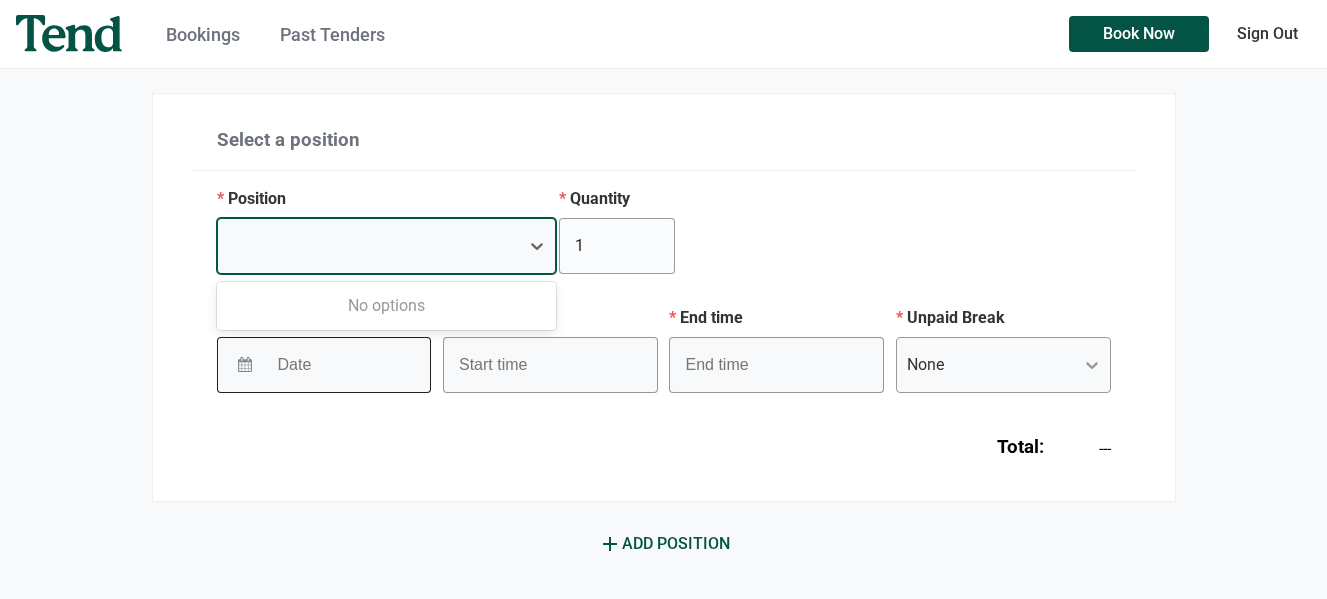 click at bounding box center (332, 365) 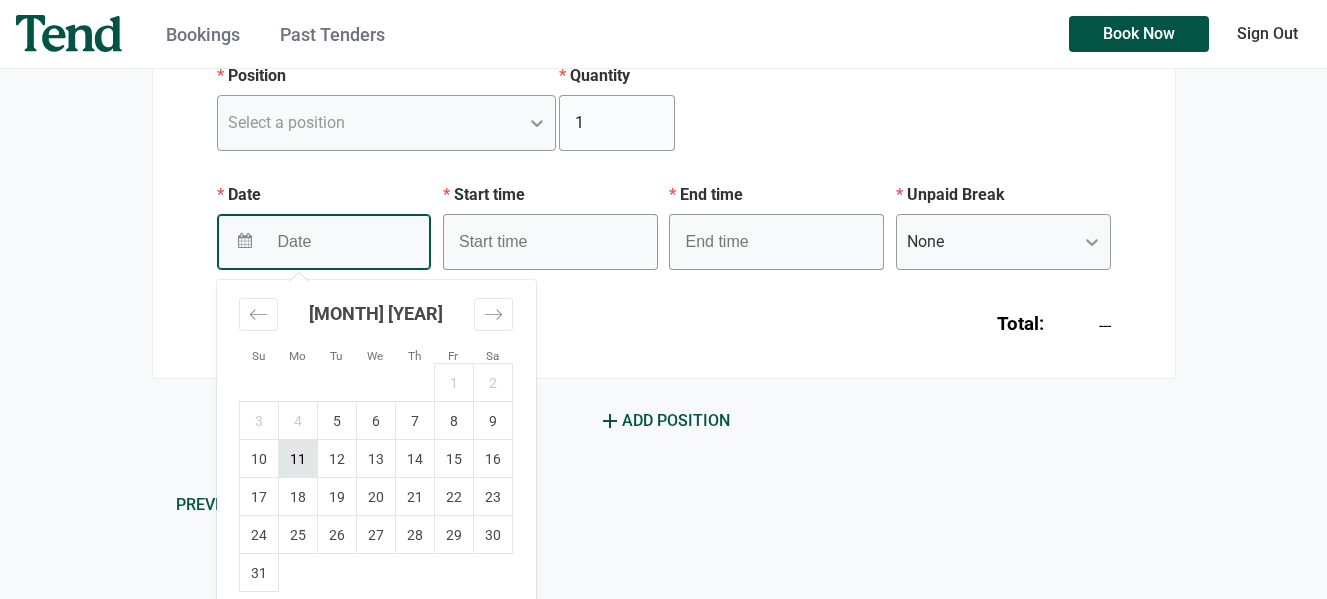 click on "11" at bounding box center [297, 459] 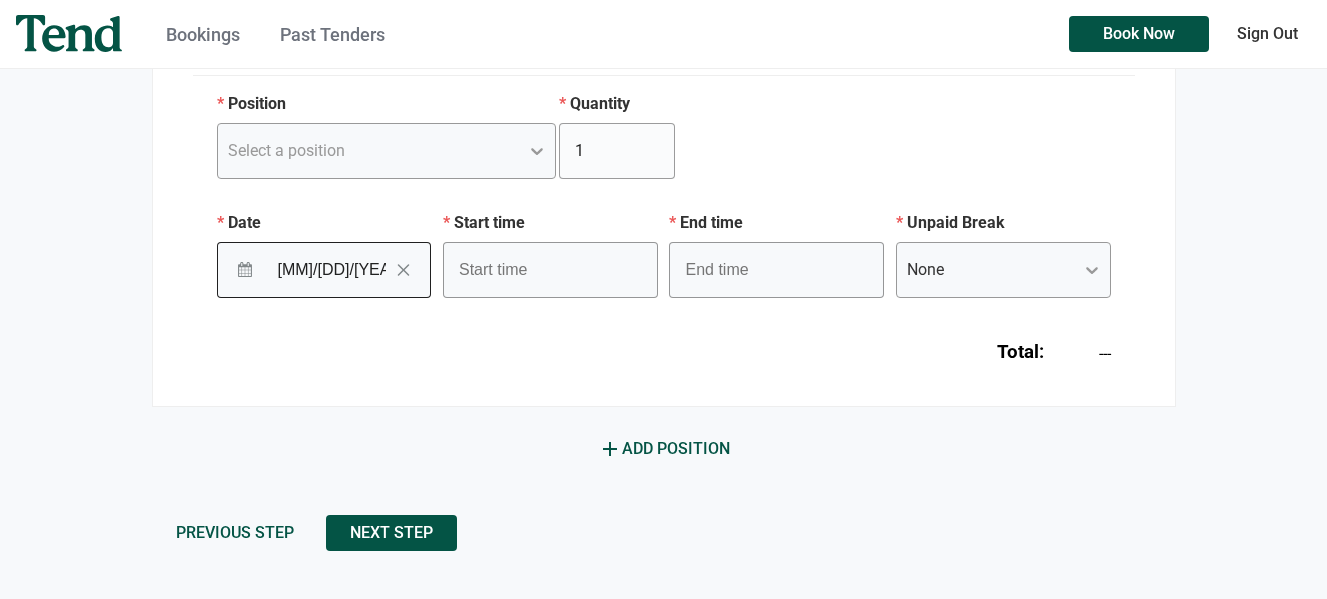 scroll, scrollTop: 370, scrollLeft: 0, axis: vertical 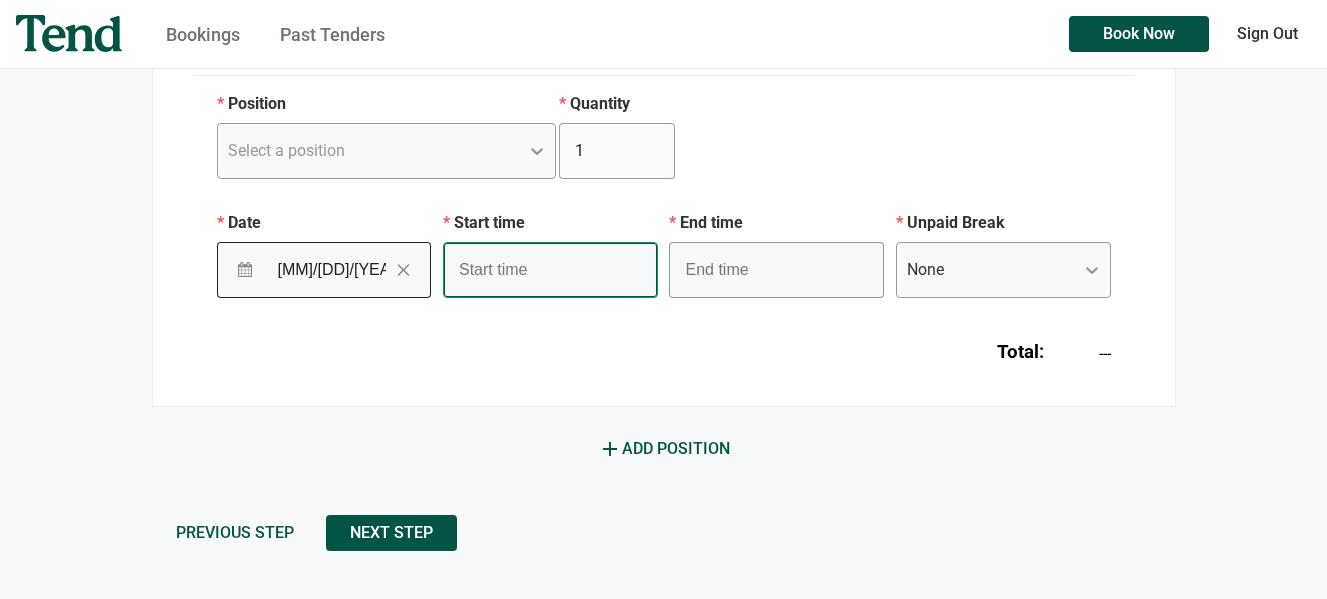 click at bounding box center [550, 270] 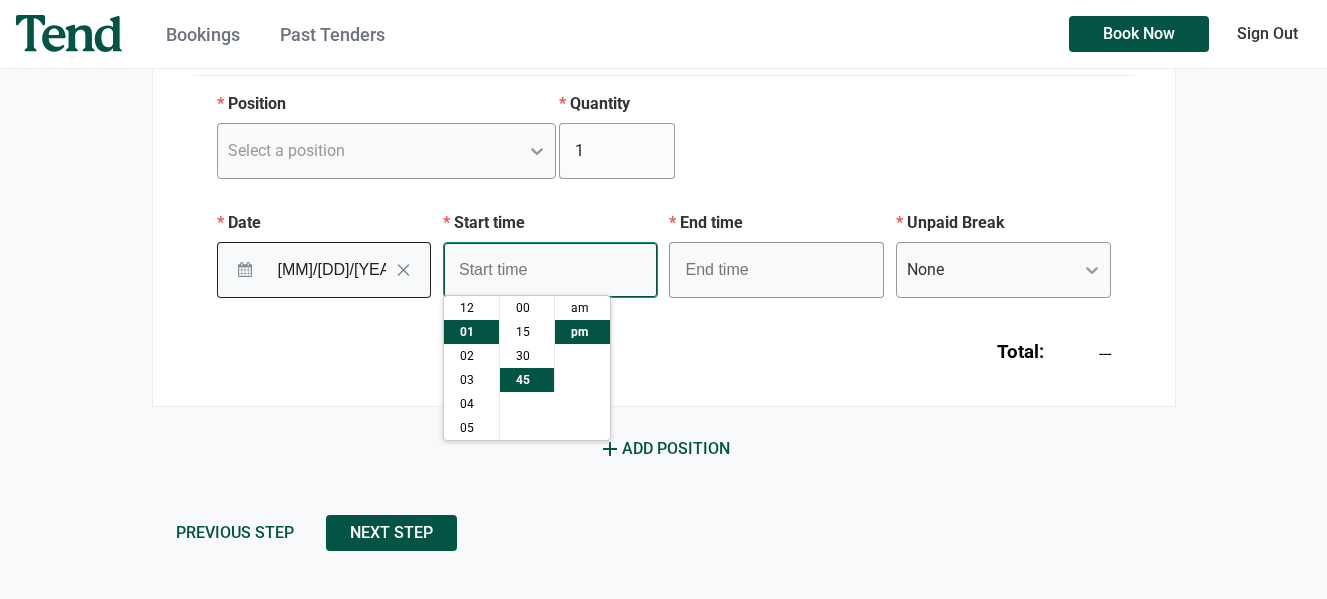 scroll, scrollTop: 24, scrollLeft: 0, axis: vertical 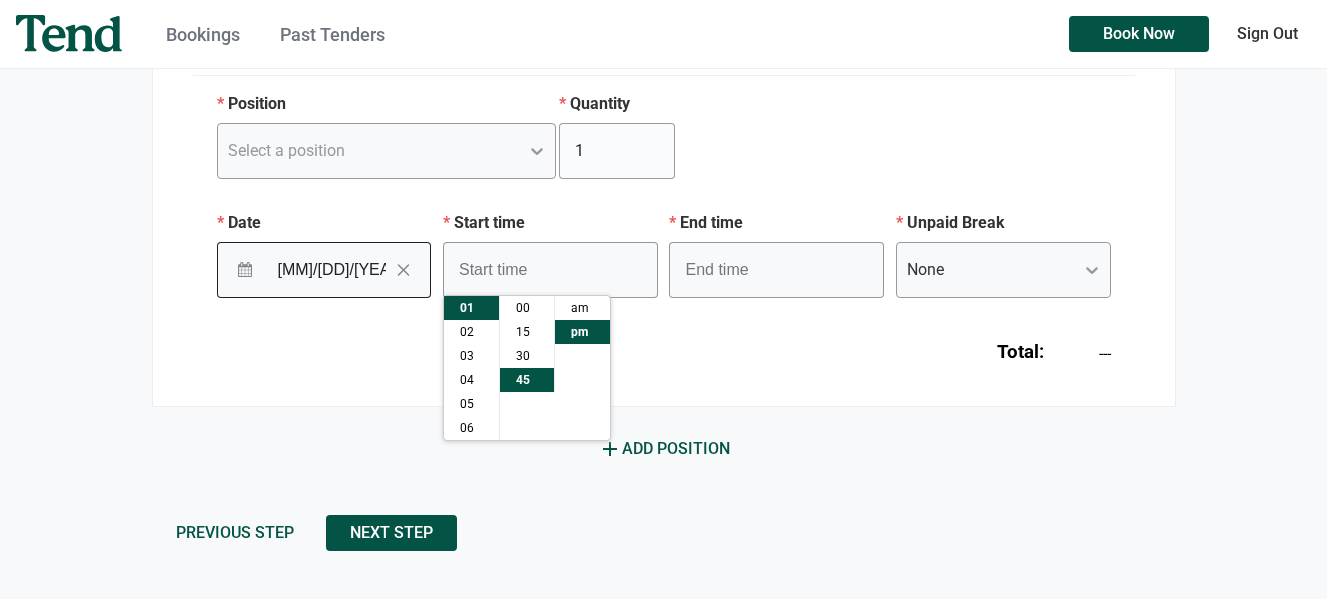 click 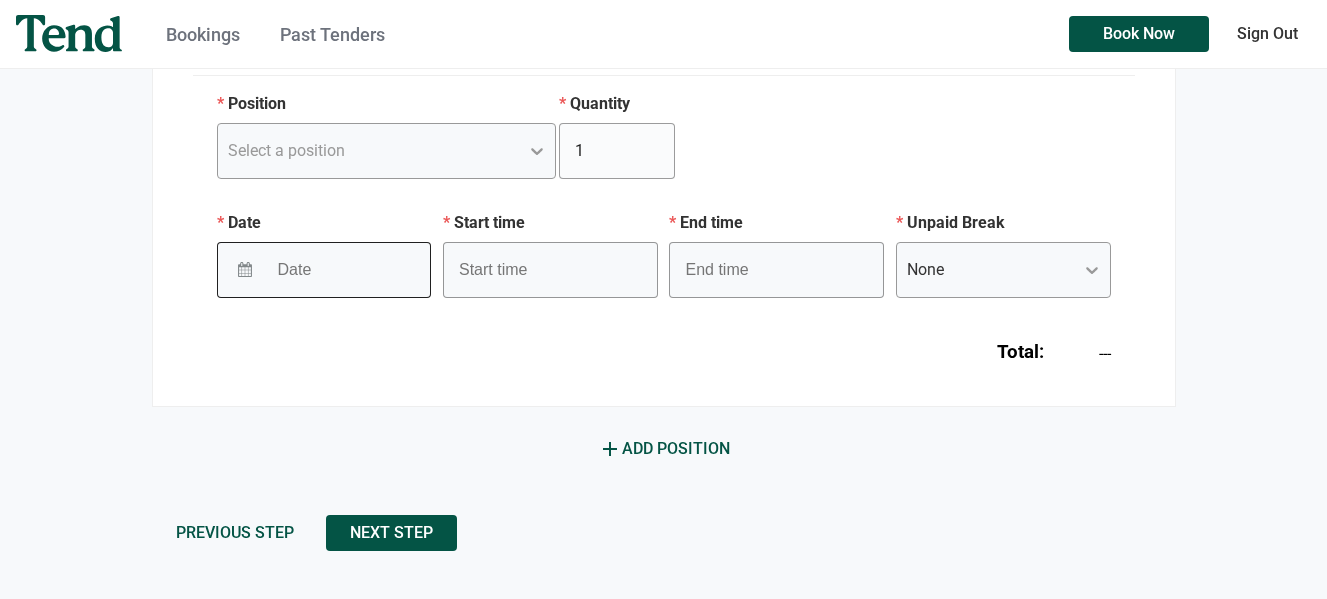 click at bounding box center [332, 270] 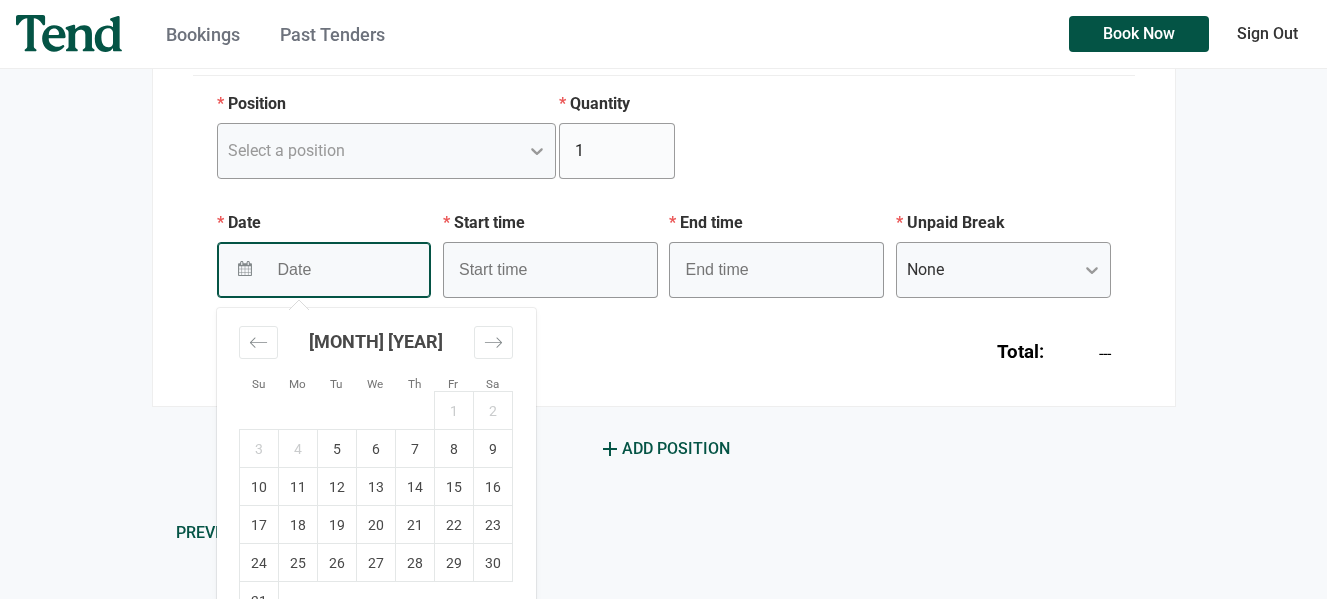 click on "Total: ---" at bounding box center (664, 344) 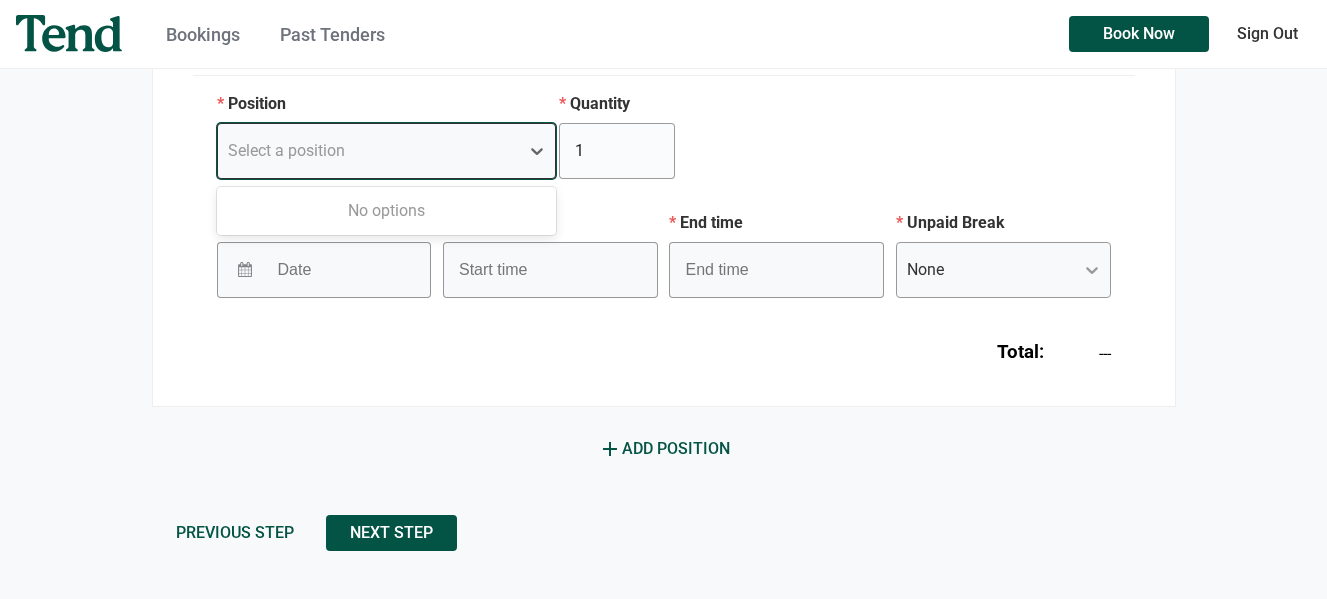 click on "Select a position" at bounding box center [369, 151] 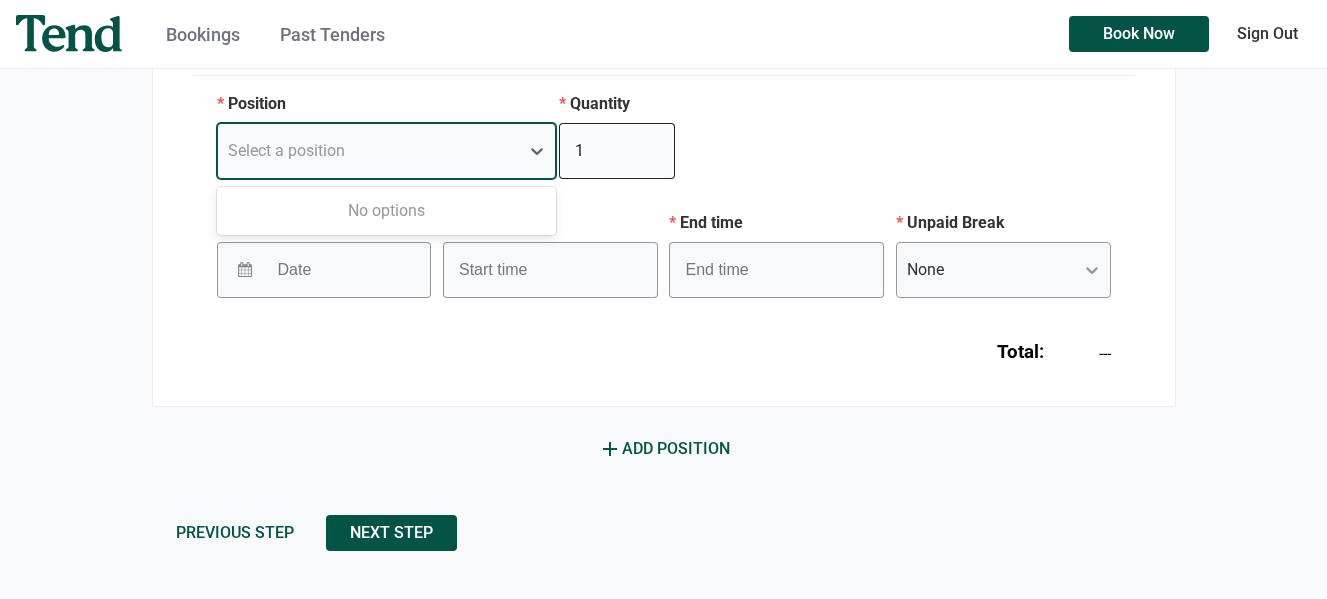 click on "1" at bounding box center (617, 151) 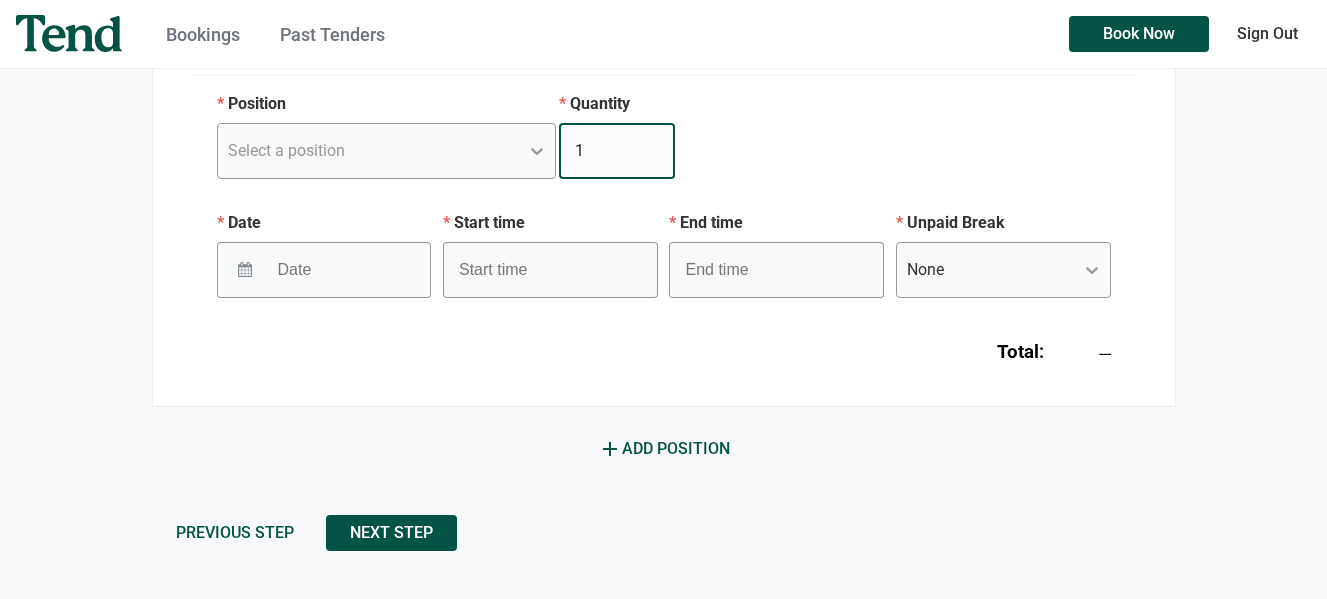 scroll, scrollTop: 370, scrollLeft: 0, axis: vertical 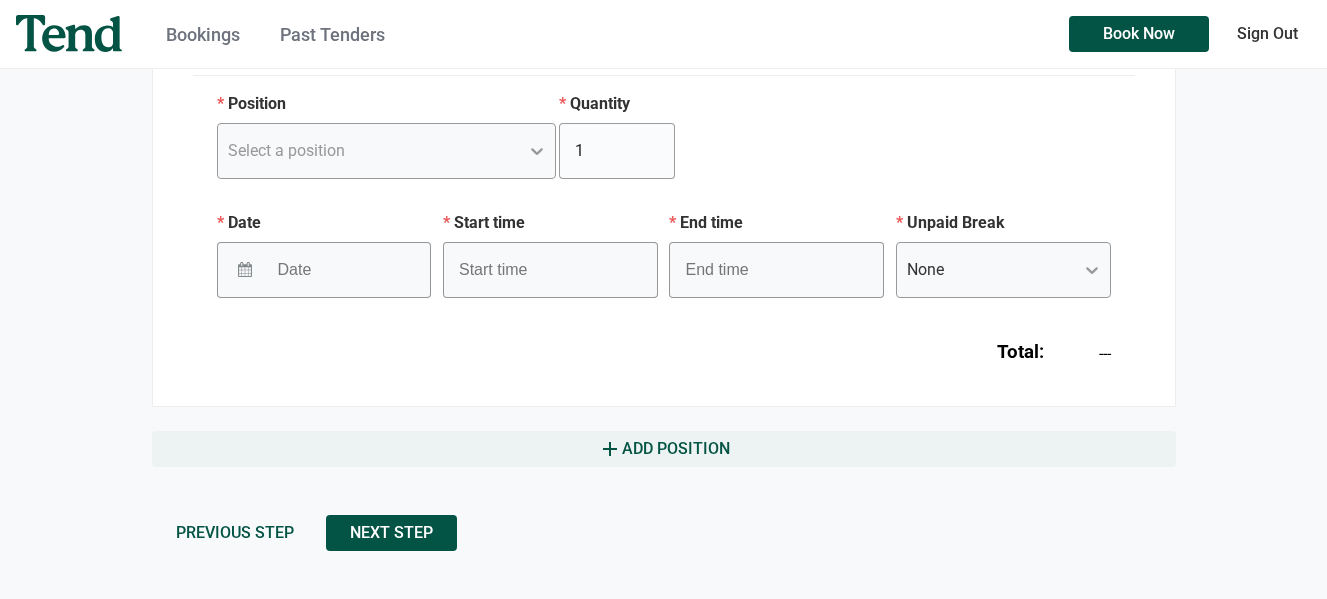 click on "add Add Position" at bounding box center (664, 449) 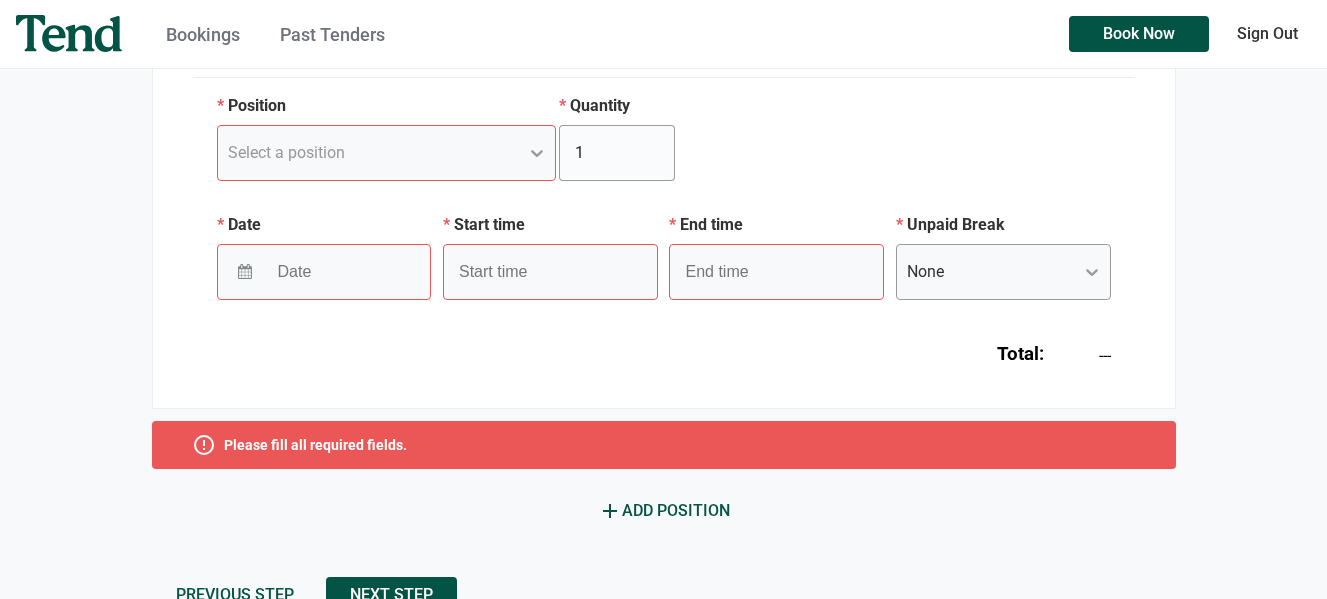 scroll, scrollTop: 361, scrollLeft: 0, axis: vertical 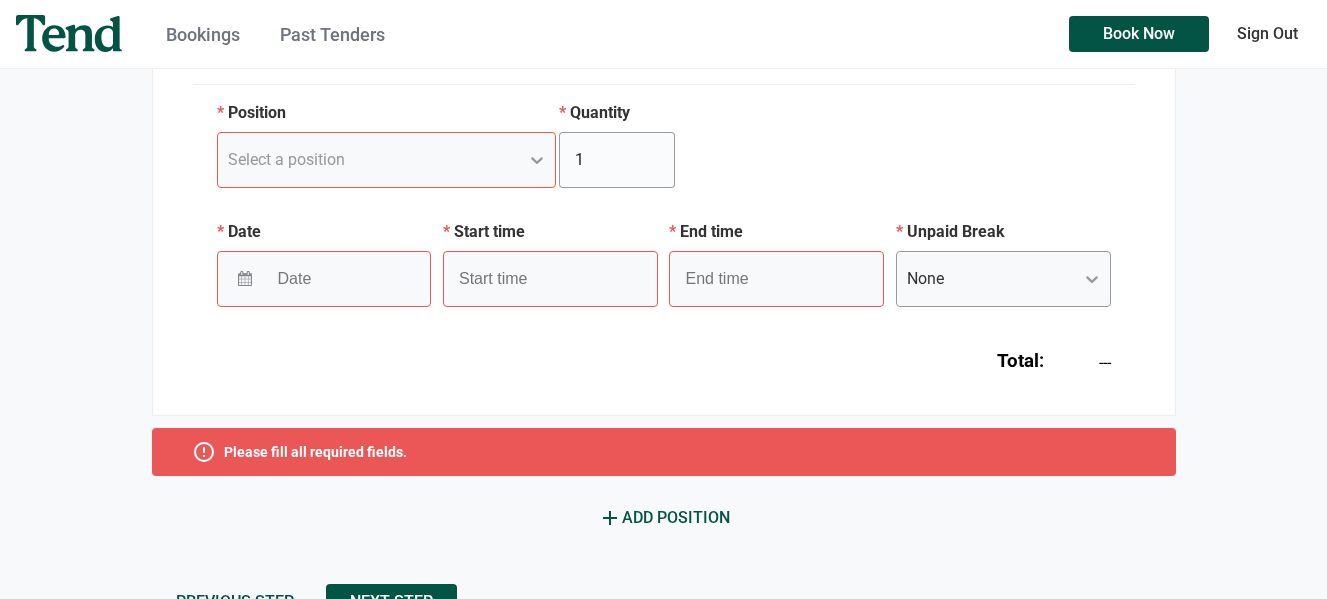 click at bounding box center (332, 279) 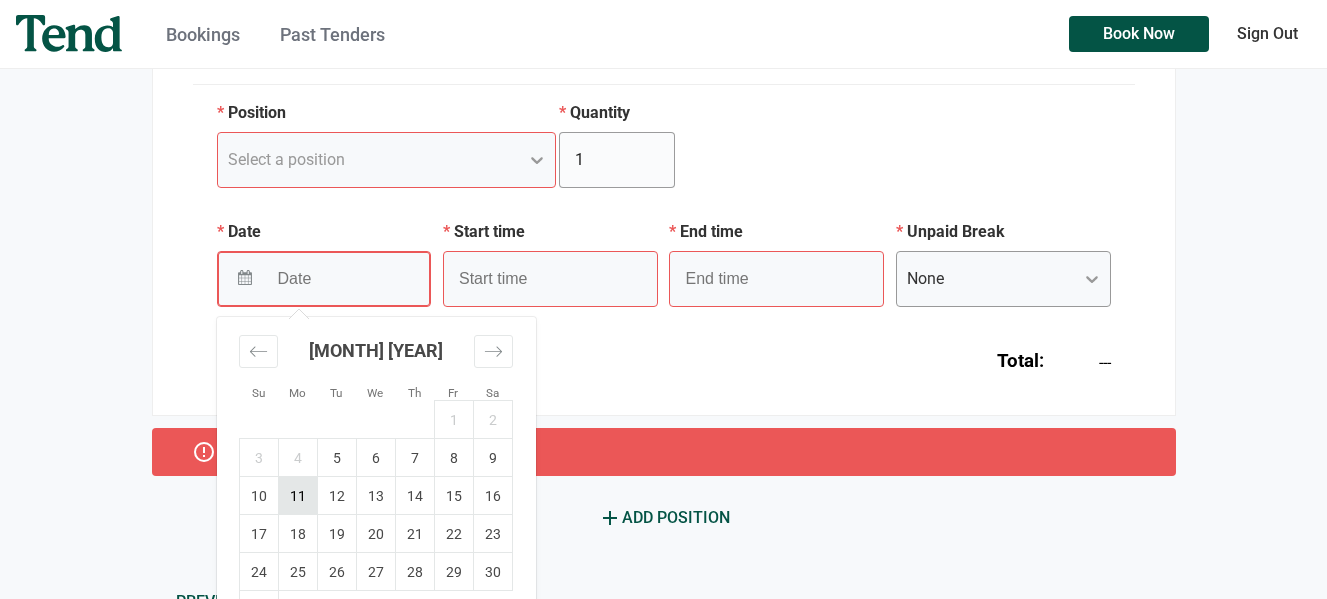 click on "11" at bounding box center [297, 496] 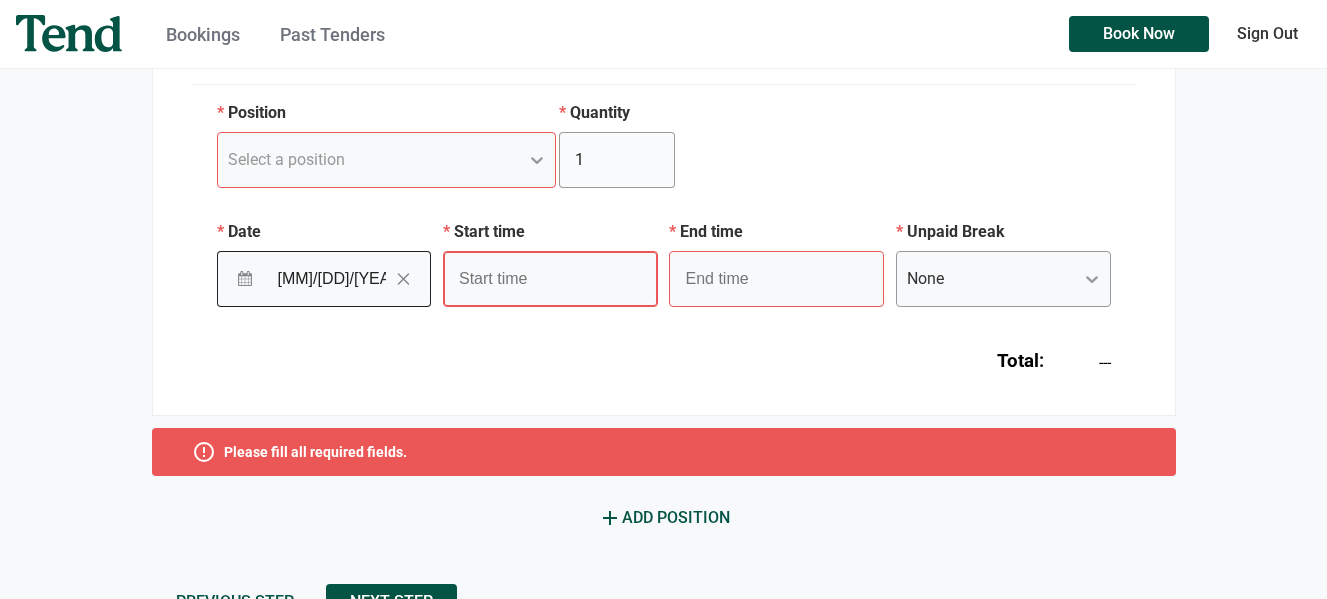 click at bounding box center [550, 279] 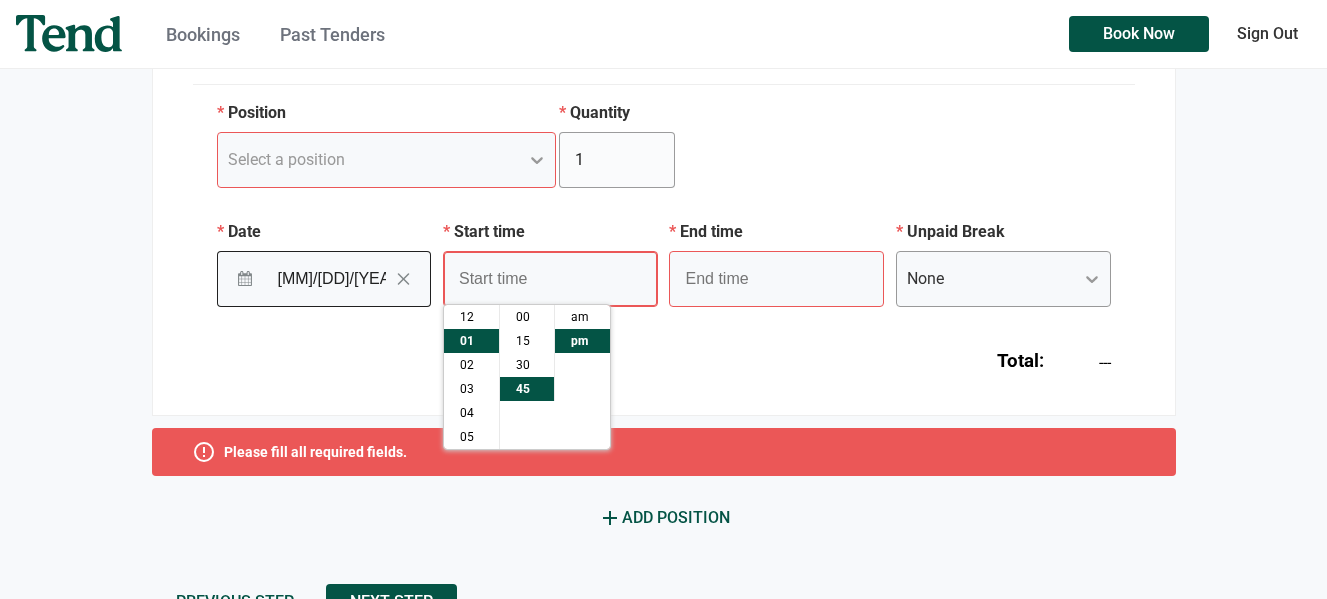 scroll, scrollTop: 24, scrollLeft: 0, axis: vertical 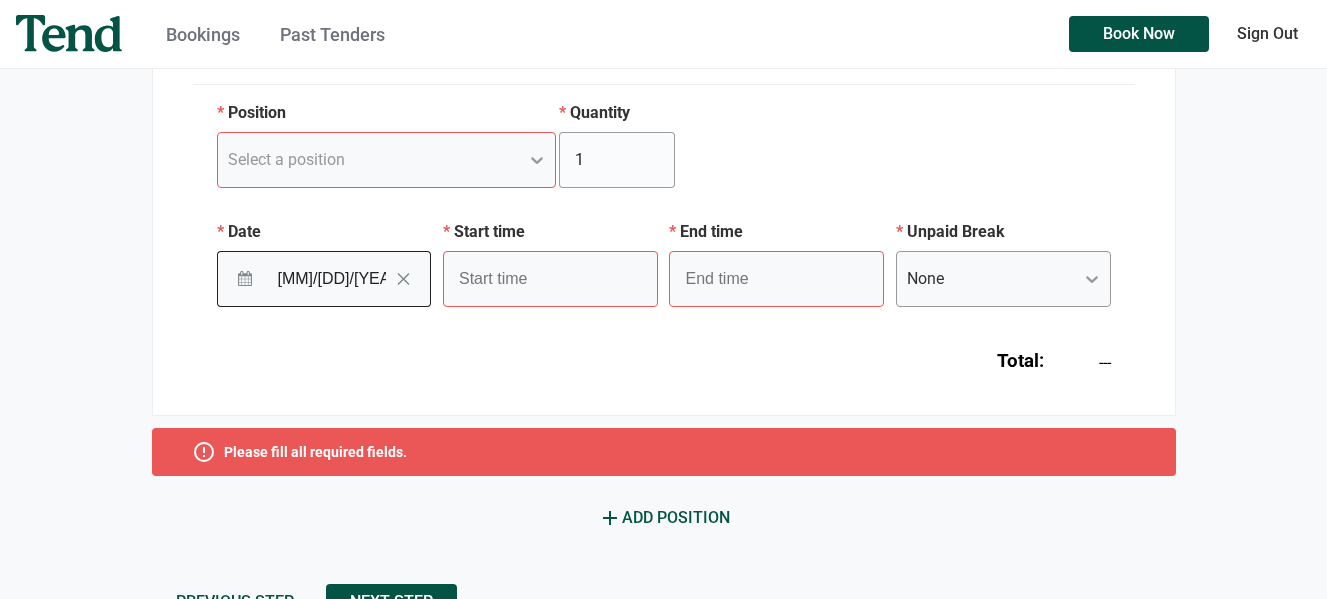 click 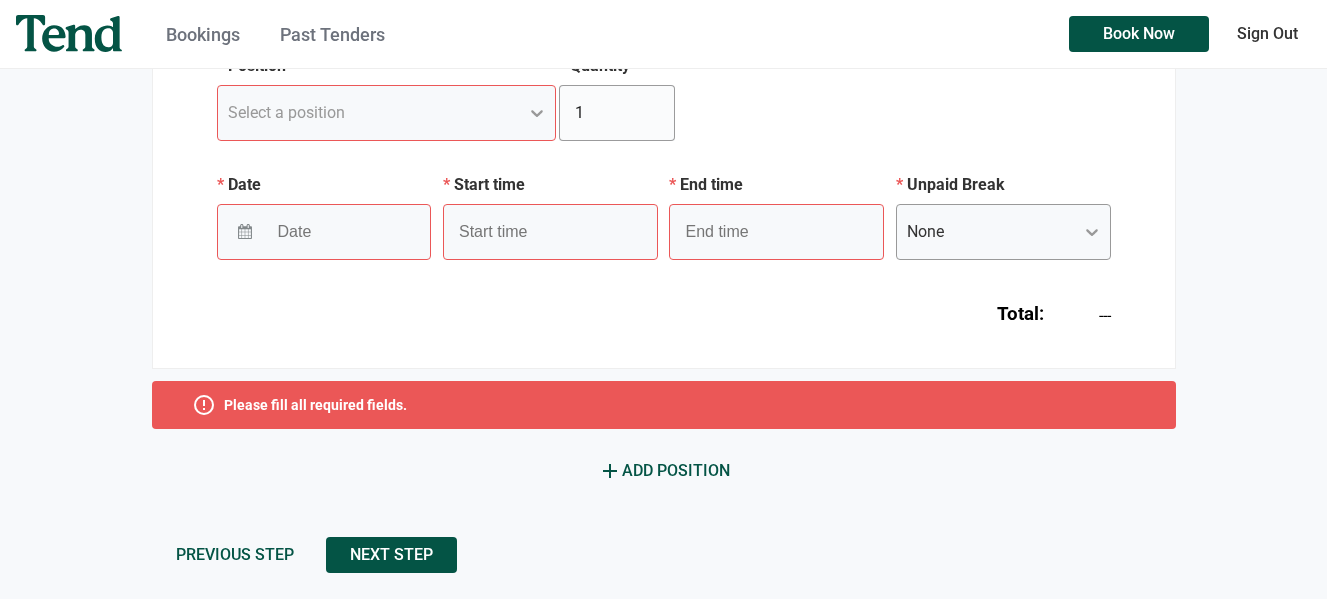 scroll, scrollTop: 413, scrollLeft: 0, axis: vertical 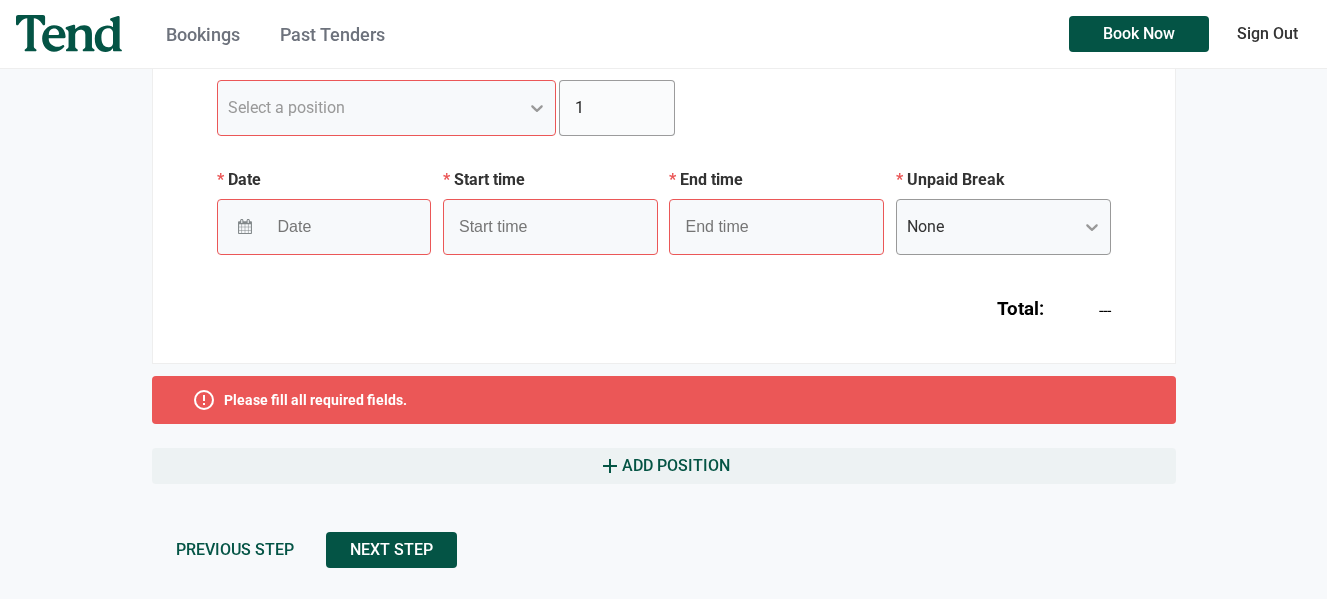 click on "add Add Position" at bounding box center [664, 466] 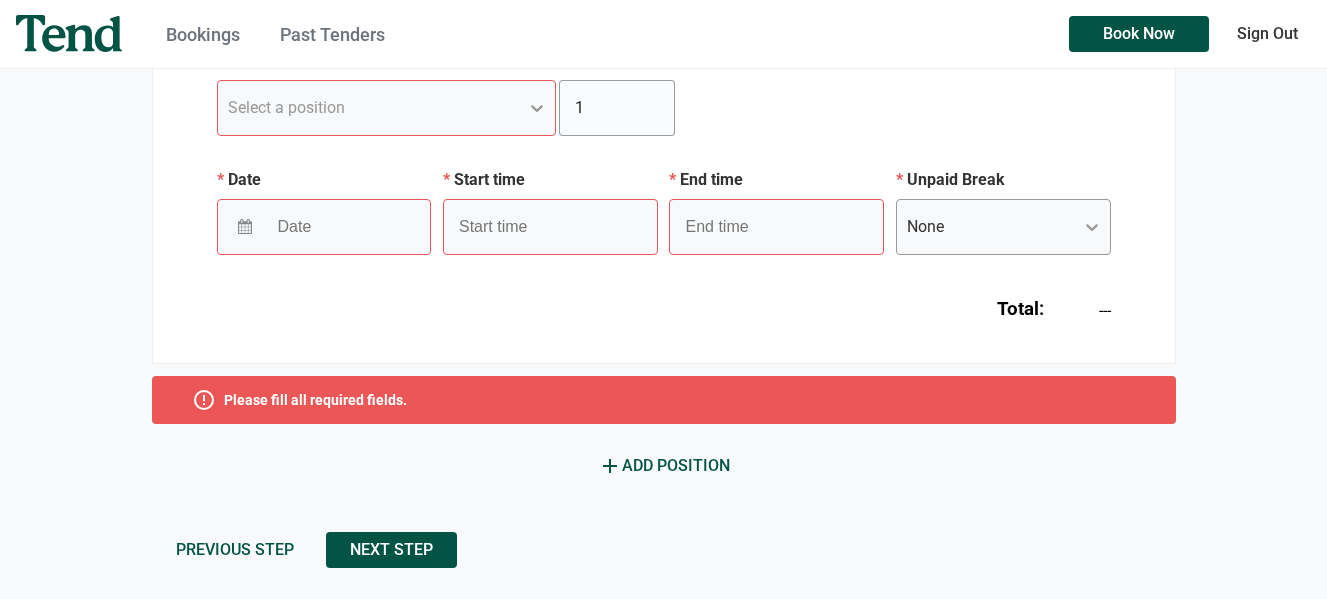 click on "Select a position" at bounding box center [369, 108] 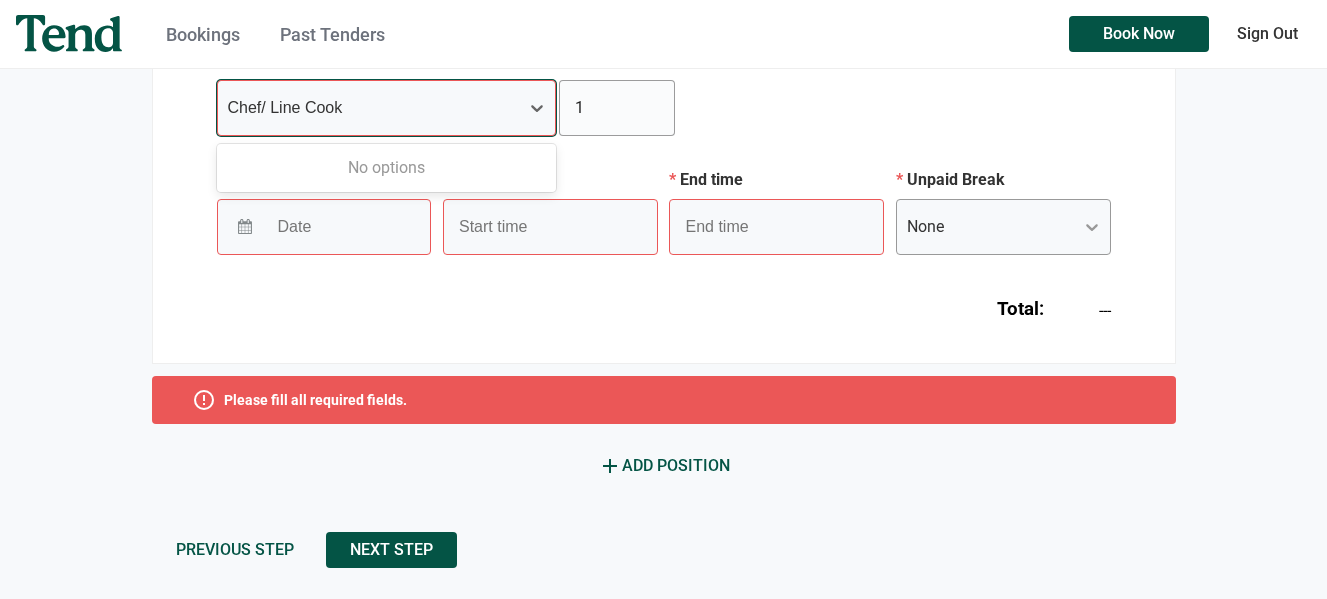 type on "Chef/ Line Cook" 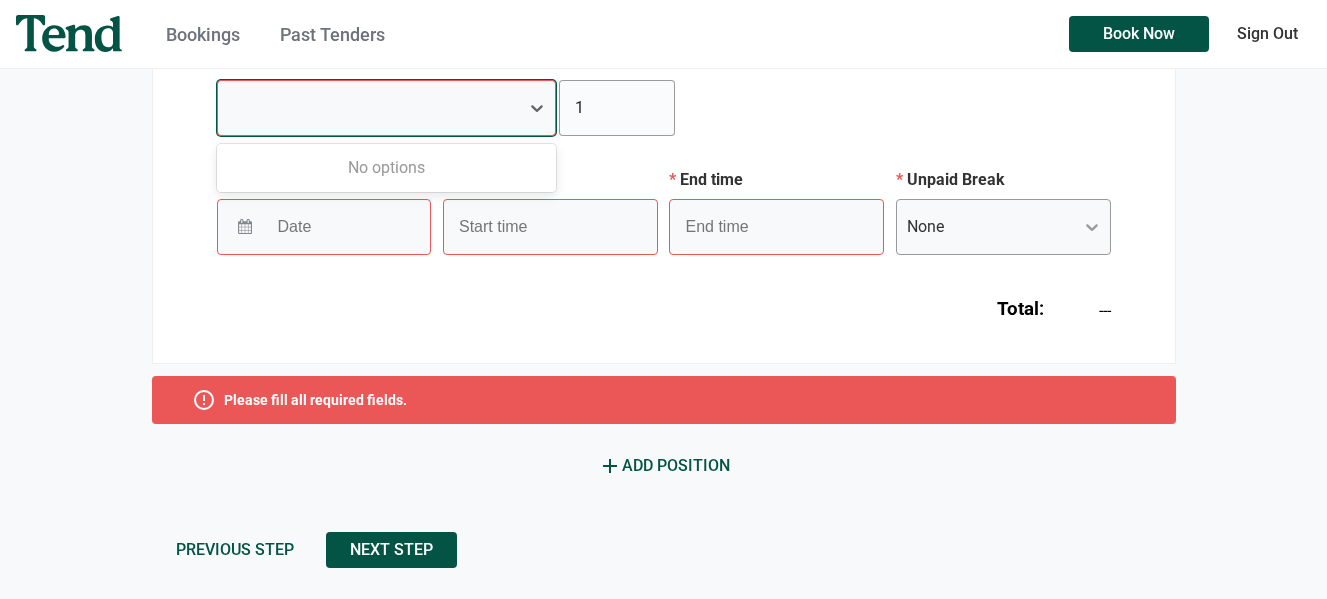 click on "Start time" at bounding box center [550, 180] 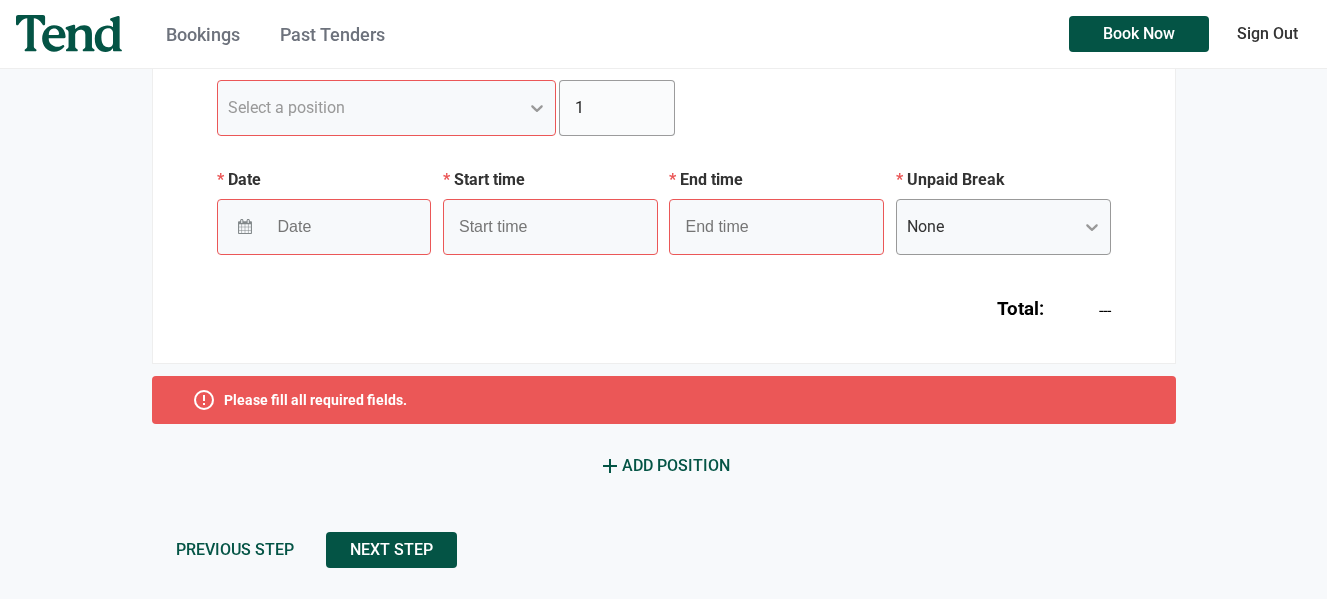 click at bounding box center [332, 227] 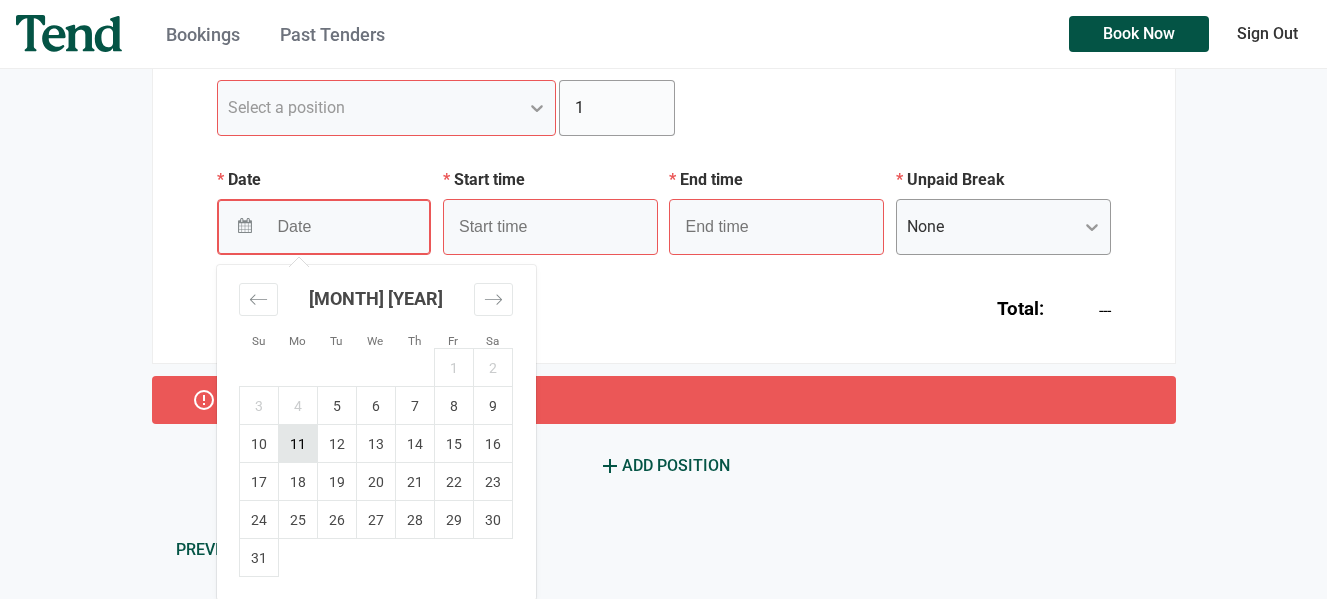 click on "11" at bounding box center [297, 444] 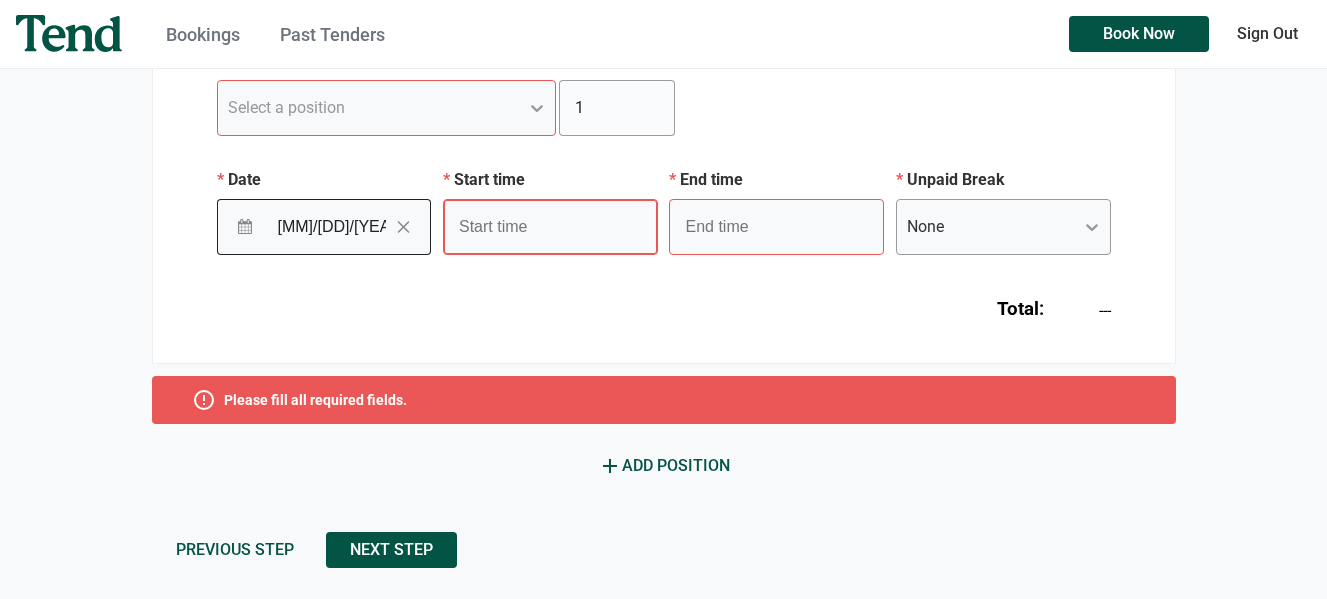 click at bounding box center (550, 227) 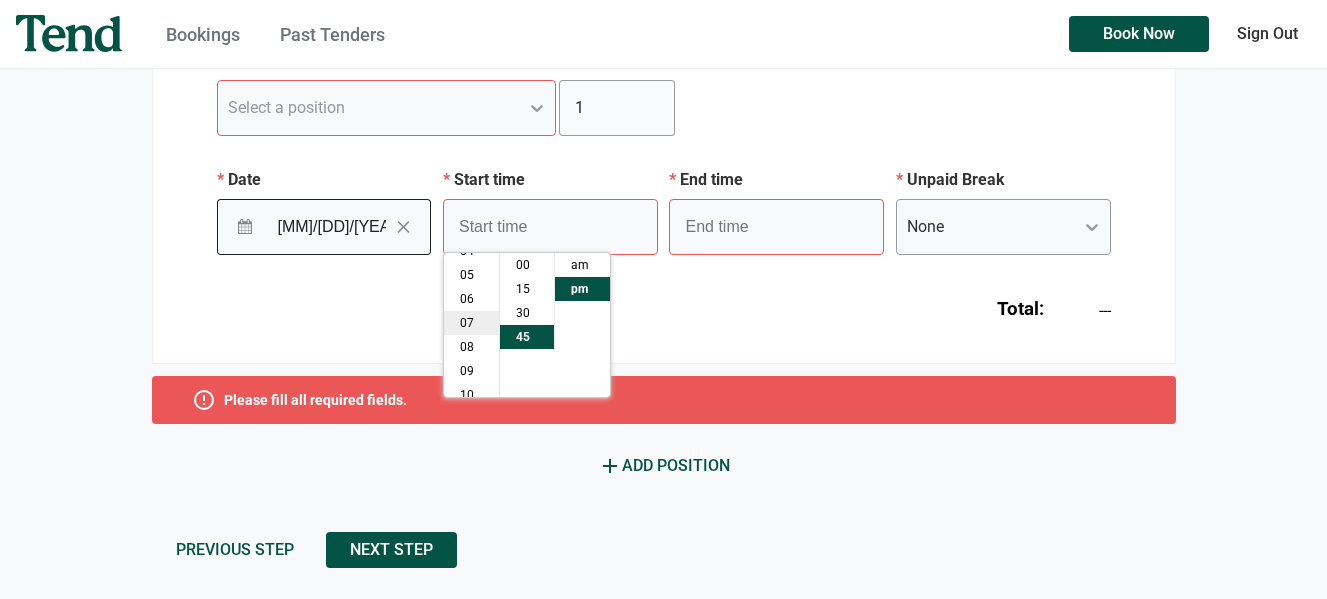 click on "07" at bounding box center (471, 323) 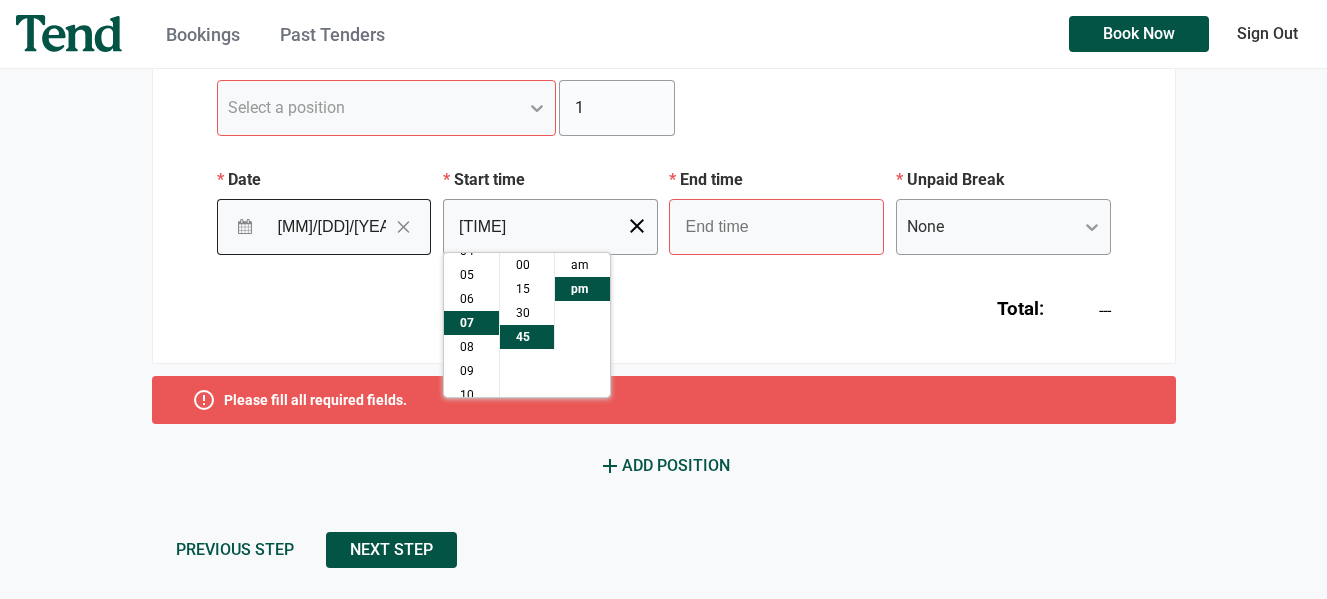 scroll, scrollTop: 144, scrollLeft: 0, axis: vertical 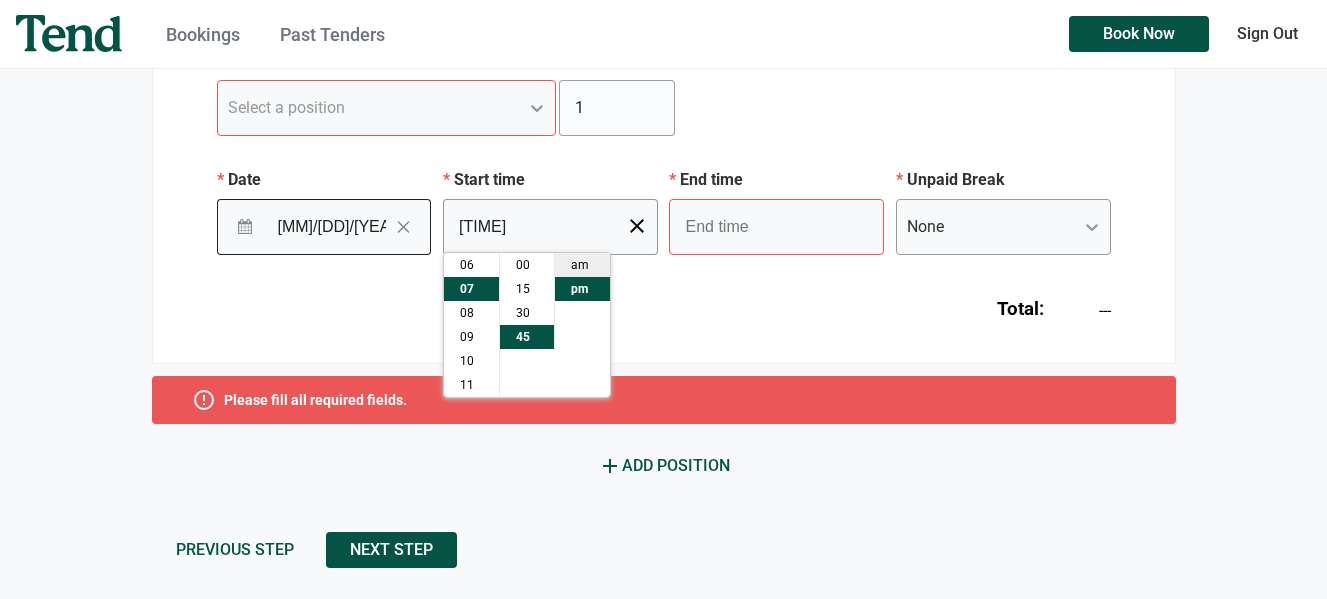 click on "am" at bounding box center [582, 265] 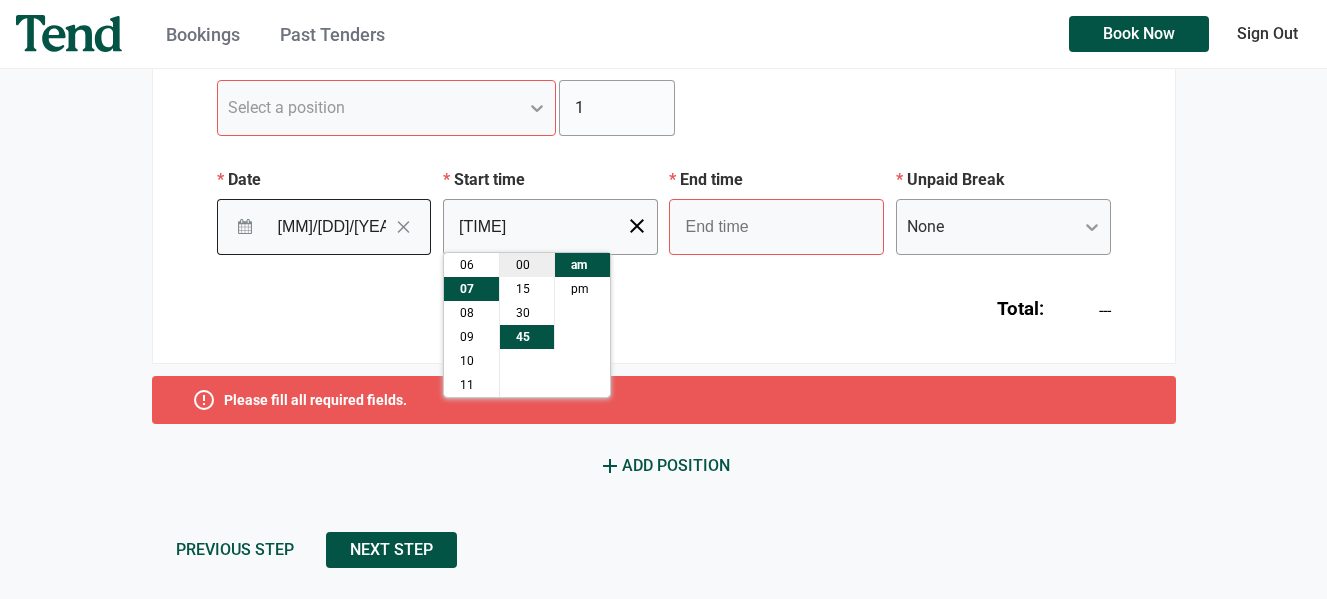 click on "00" at bounding box center [527, 265] 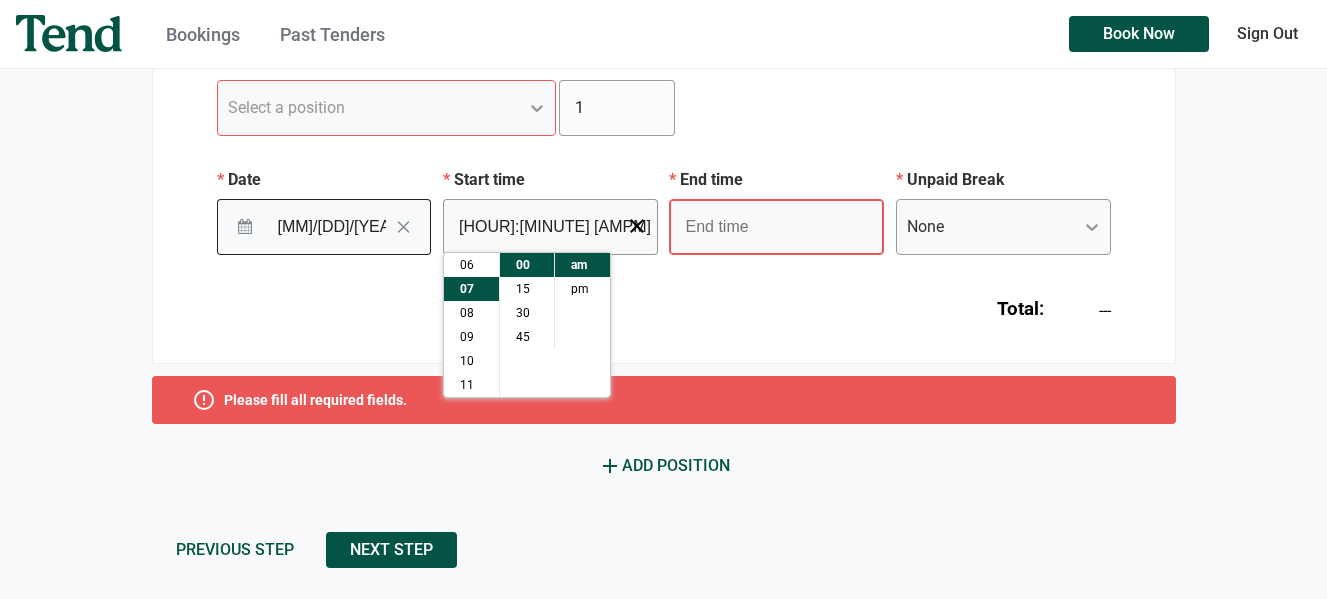 click at bounding box center [776, 227] 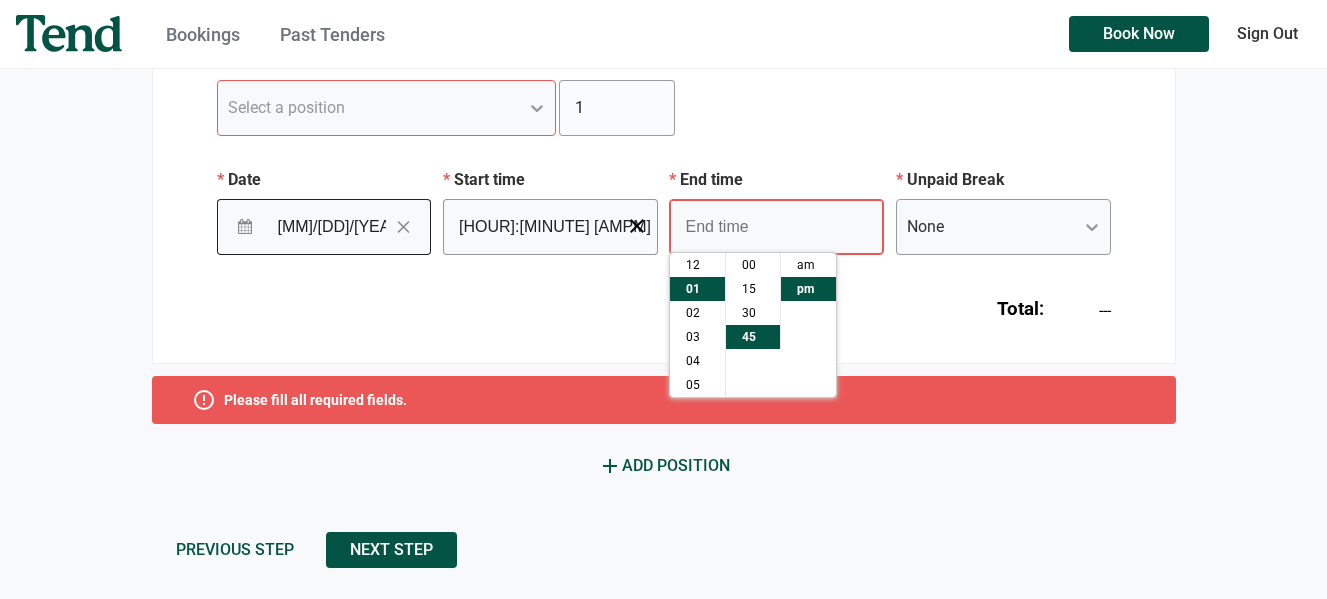 scroll, scrollTop: 24, scrollLeft: 0, axis: vertical 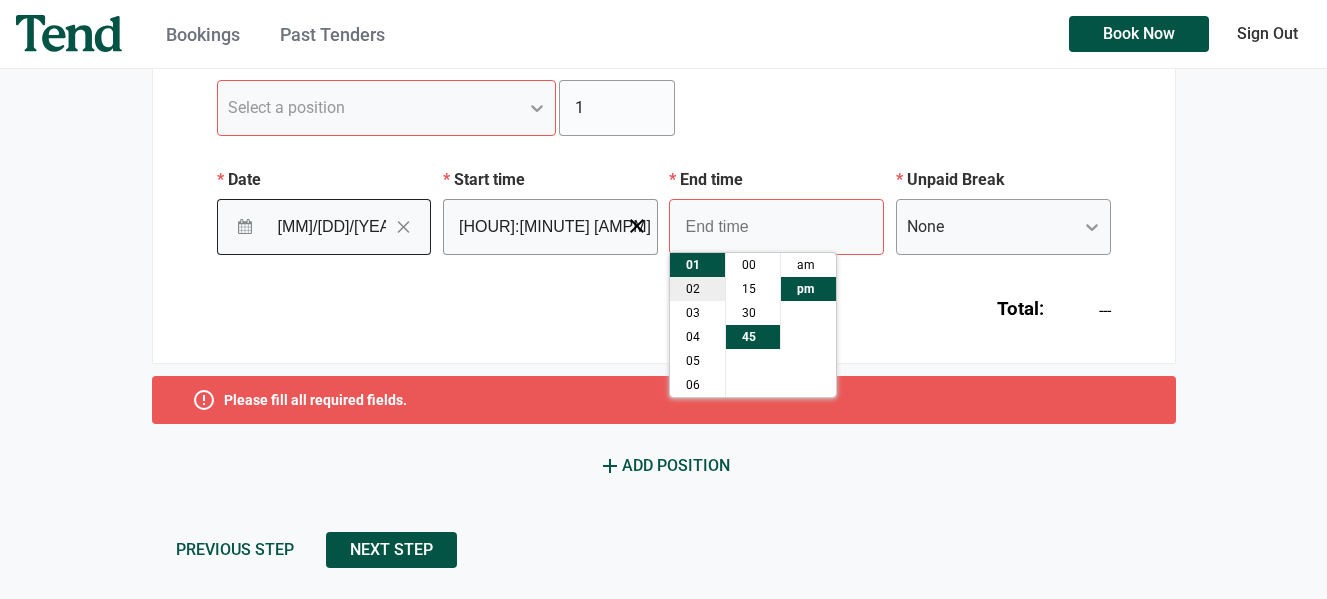 click on "02" at bounding box center [697, 289] 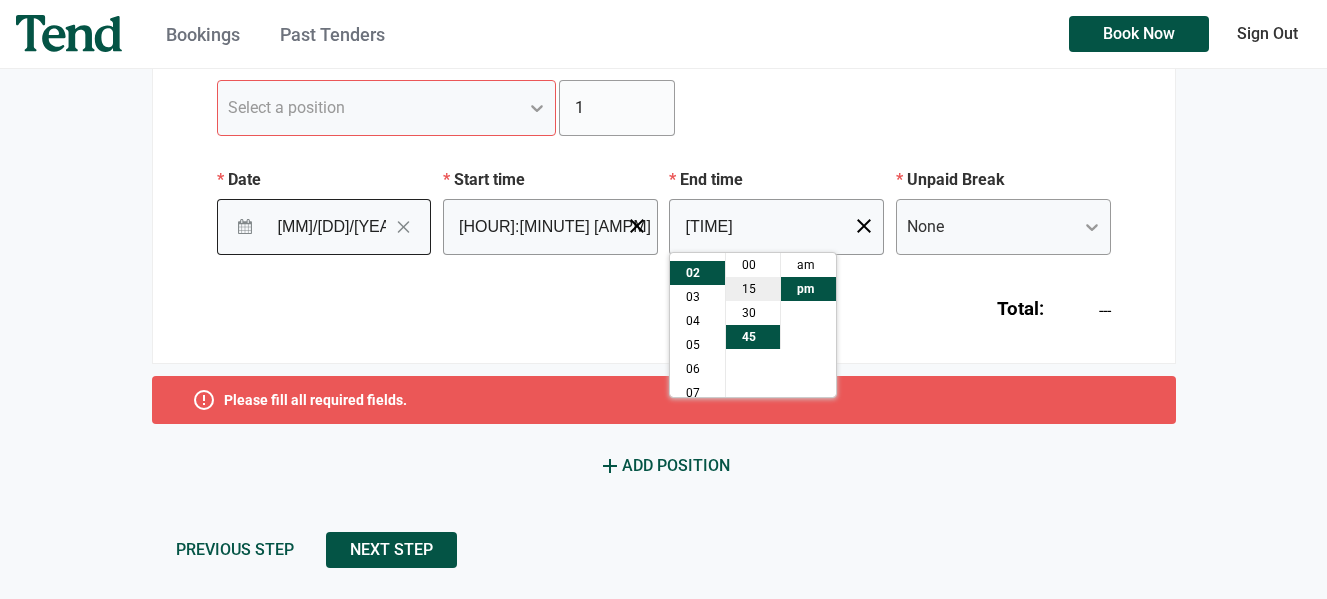 scroll, scrollTop: 48, scrollLeft: 0, axis: vertical 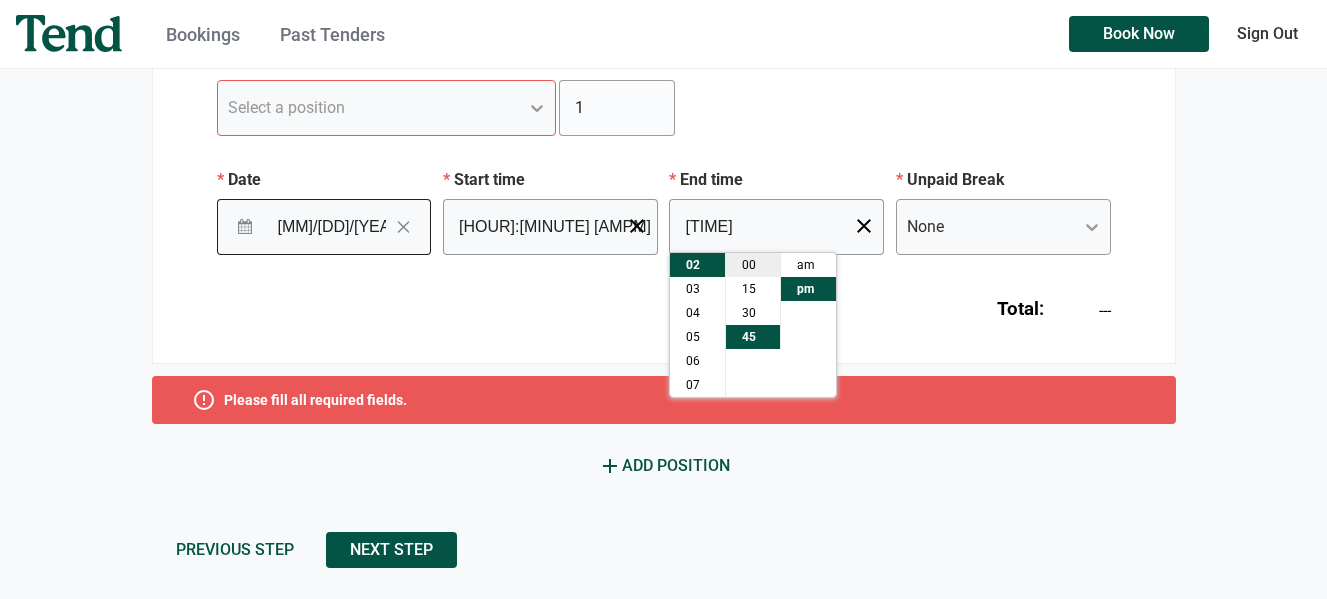 click on "00" at bounding box center [753, 265] 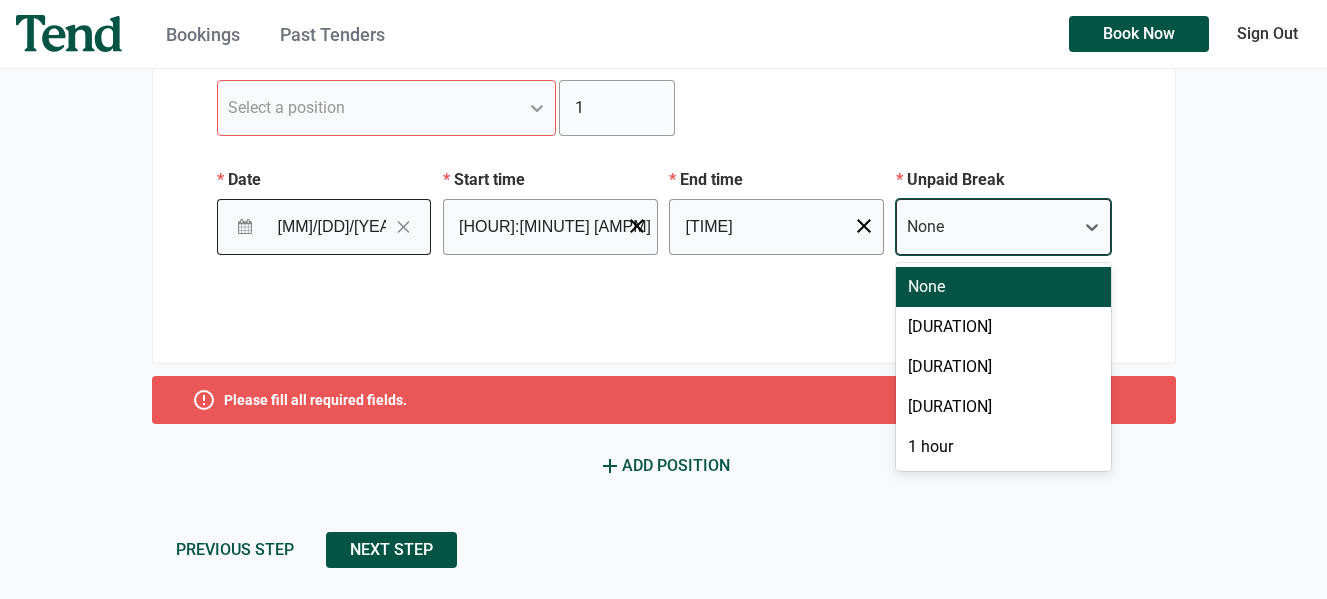 click on "None" at bounding box center (1003, 227) 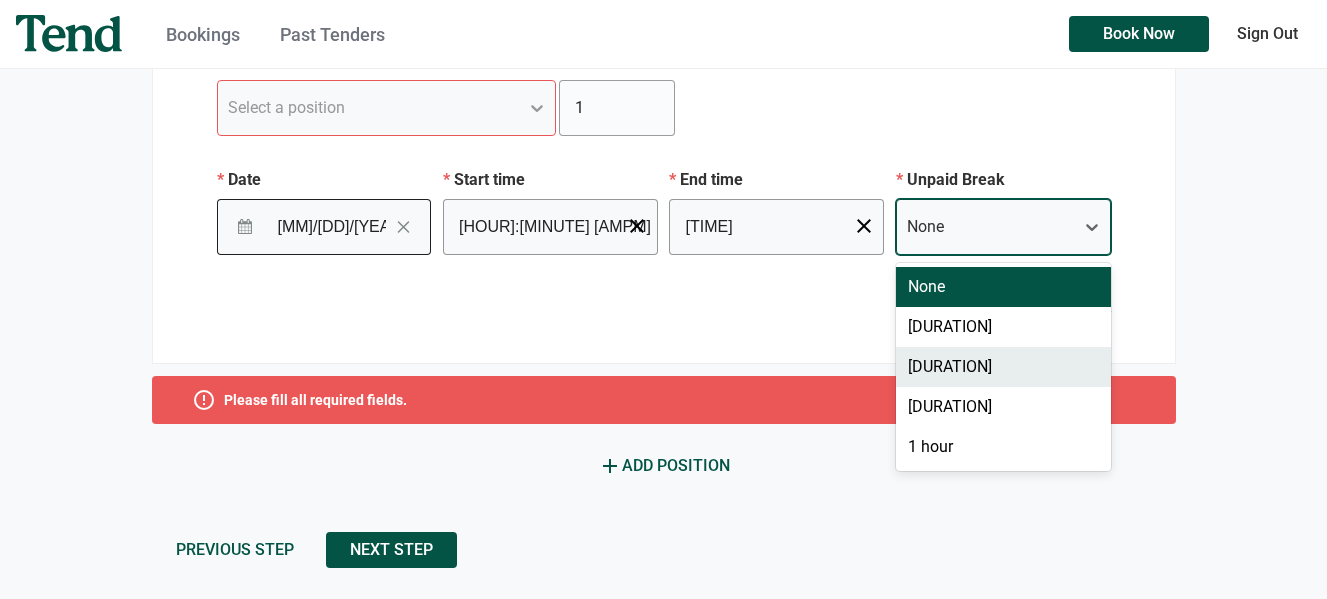 click on "[DURATION]" at bounding box center (1003, 367) 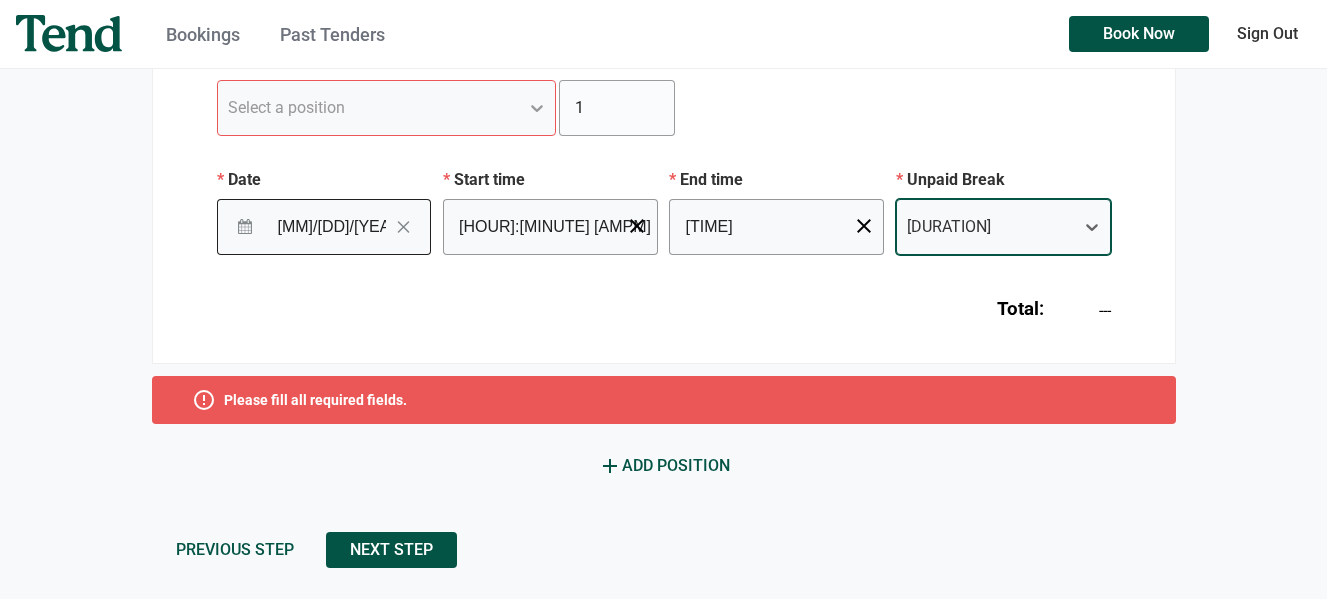 scroll, scrollTop: 430, scrollLeft: 0, axis: vertical 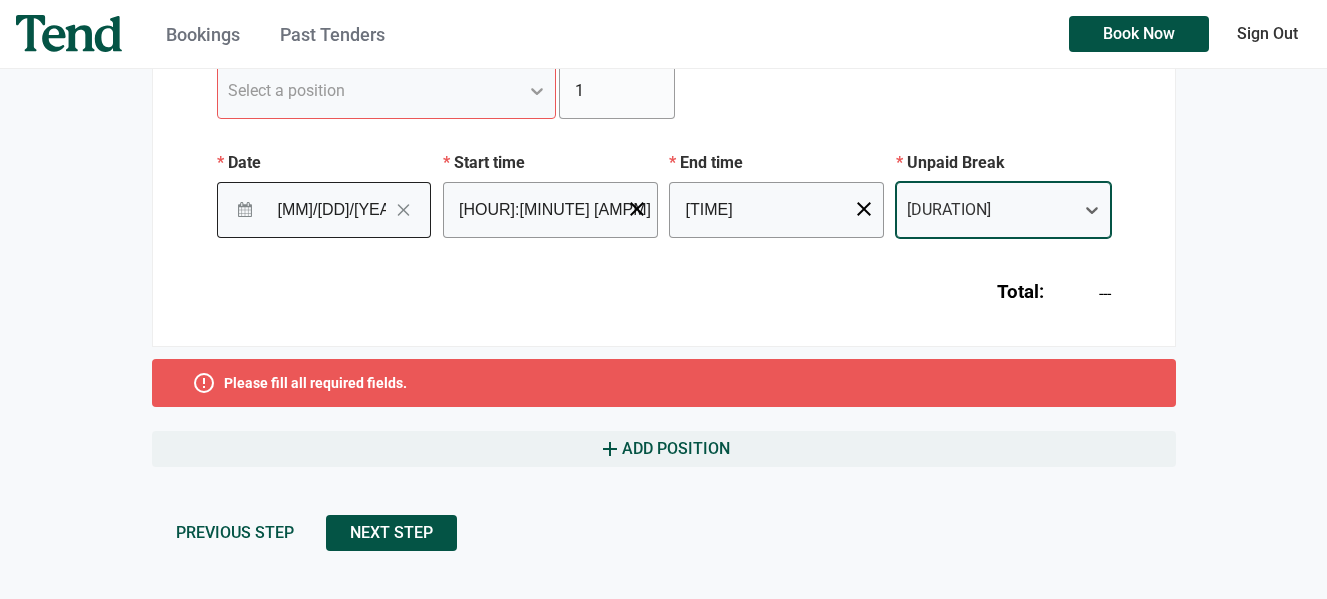 click on "add Add Position" at bounding box center (664, 449) 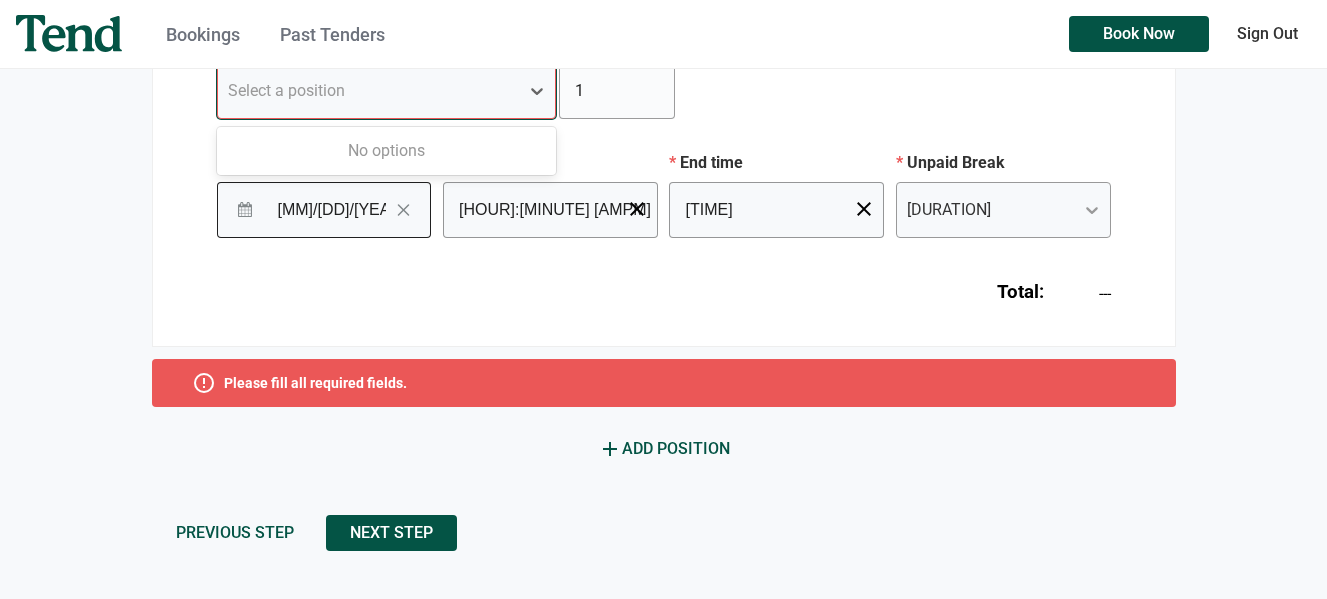 click on "Select a position" at bounding box center (369, 91) 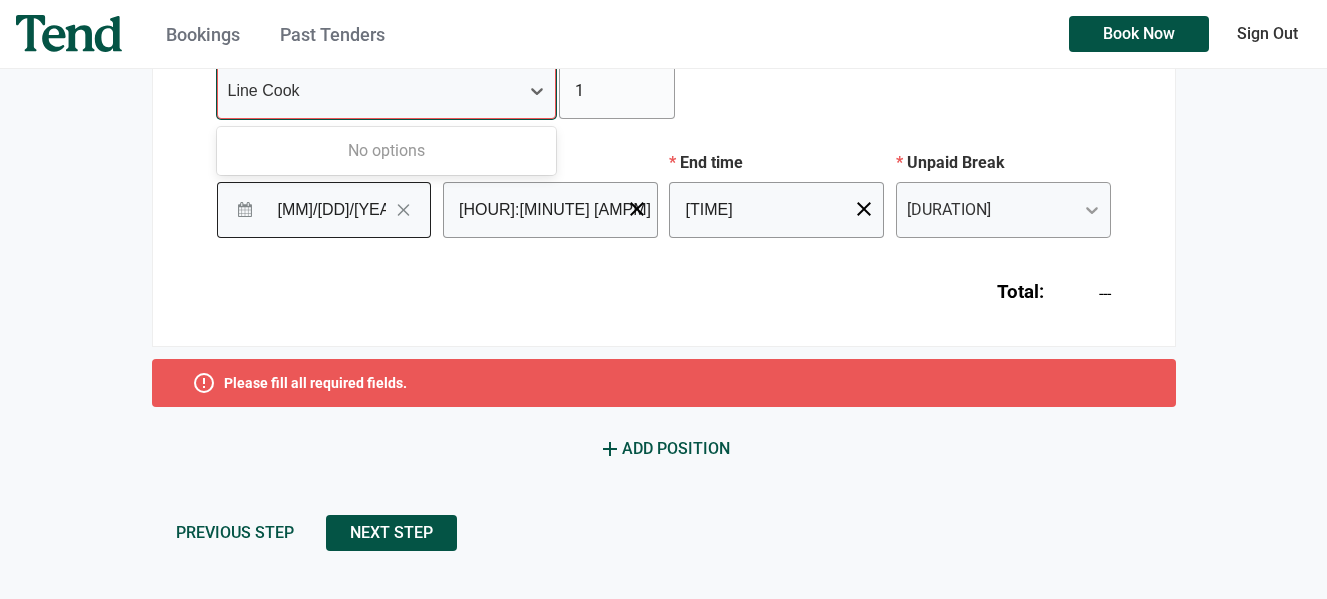 type on "Line Cook" 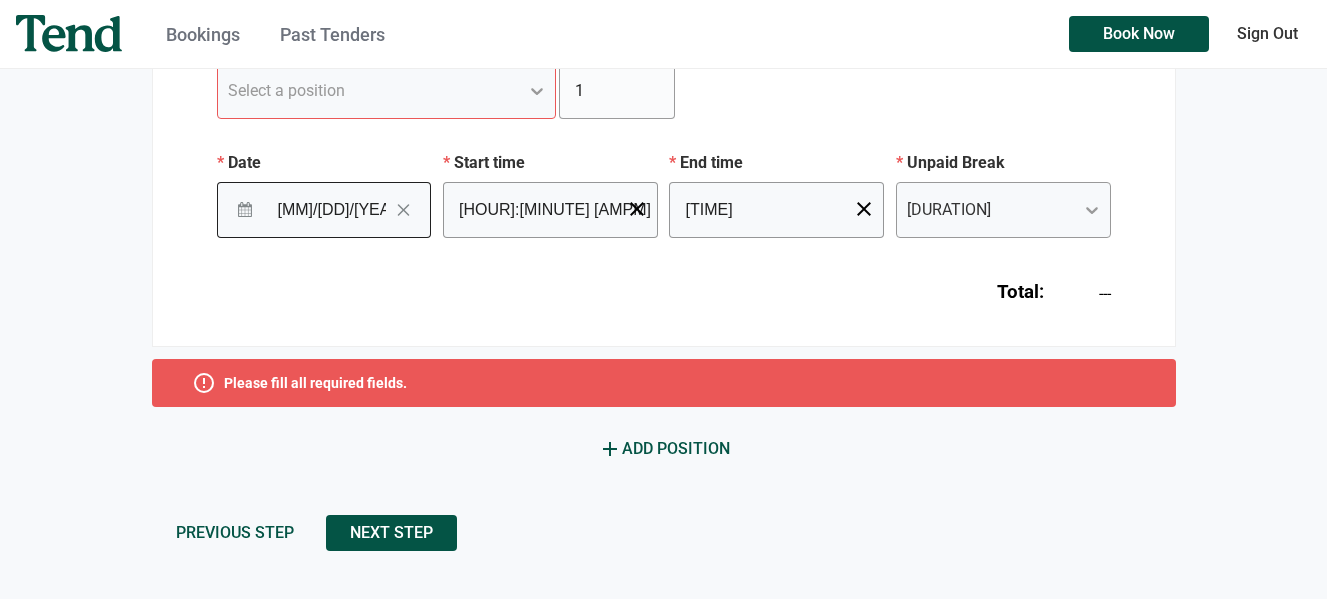 click on "Total: ---" at bounding box center (664, 284) 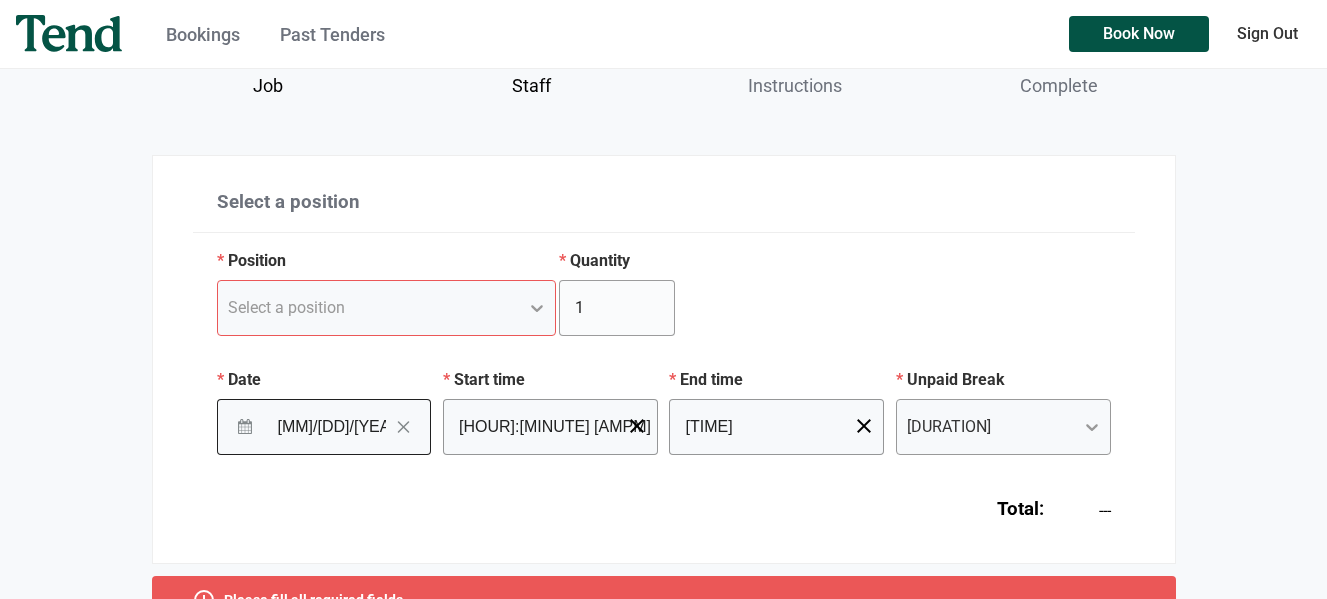 scroll, scrollTop: 179, scrollLeft: 0, axis: vertical 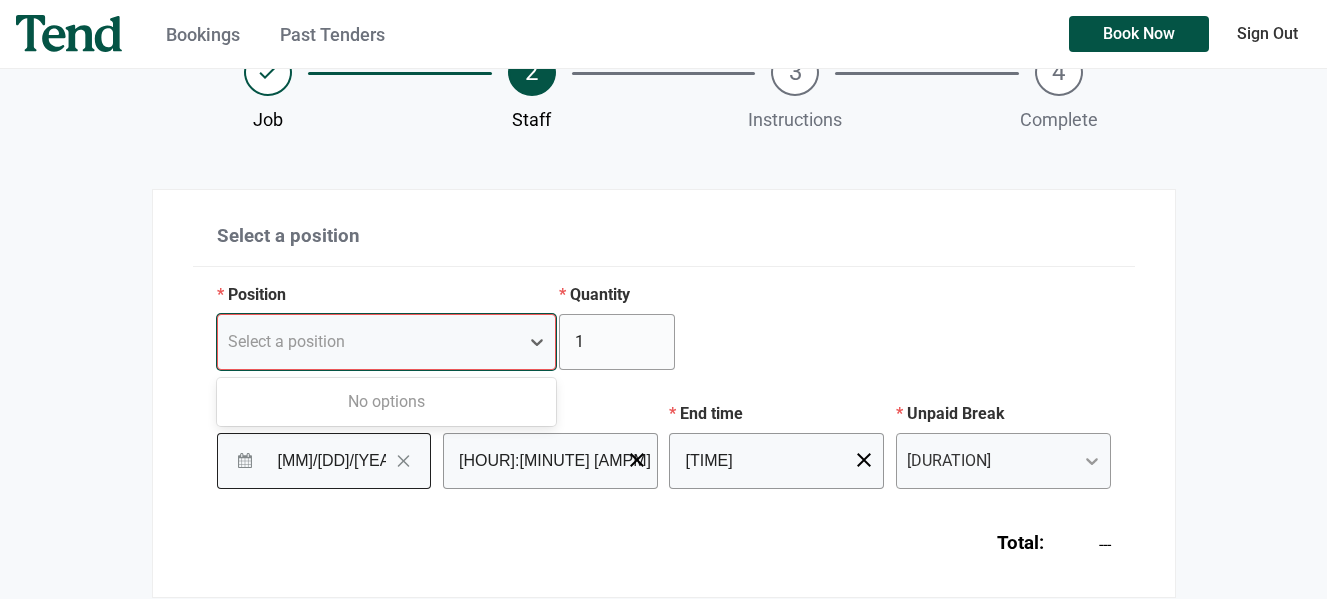 click on "Select a position" at bounding box center [387, 342] 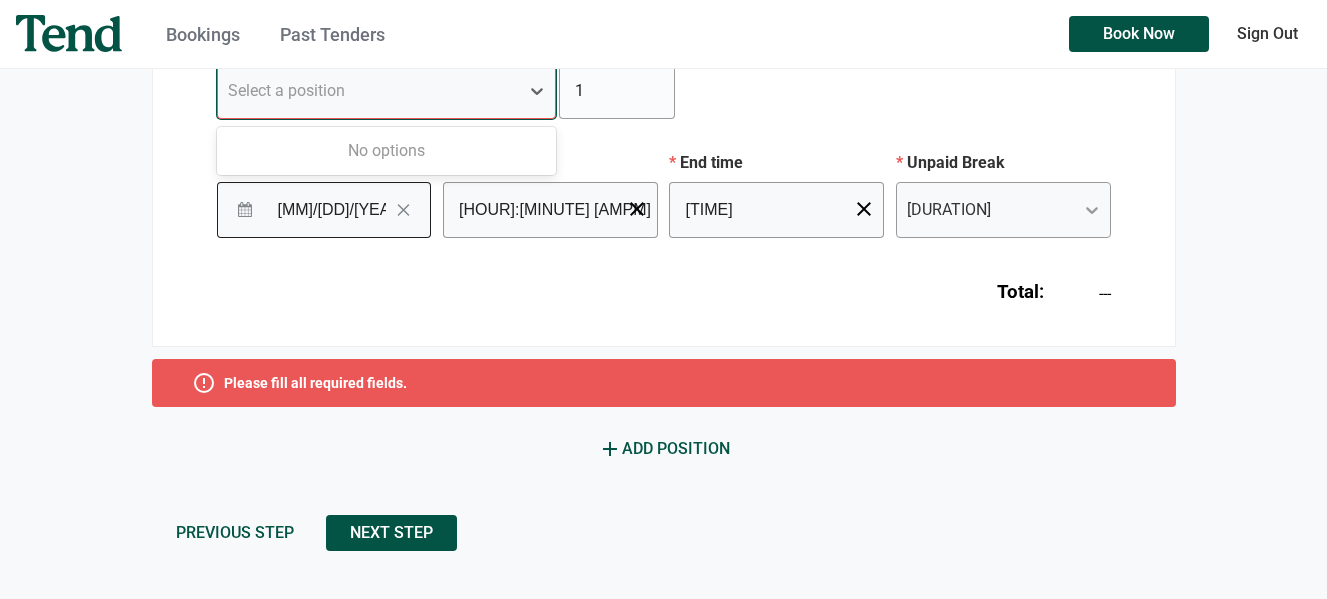 scroll, scrollTop: 430, scrollLeft: 0, axis: vertical 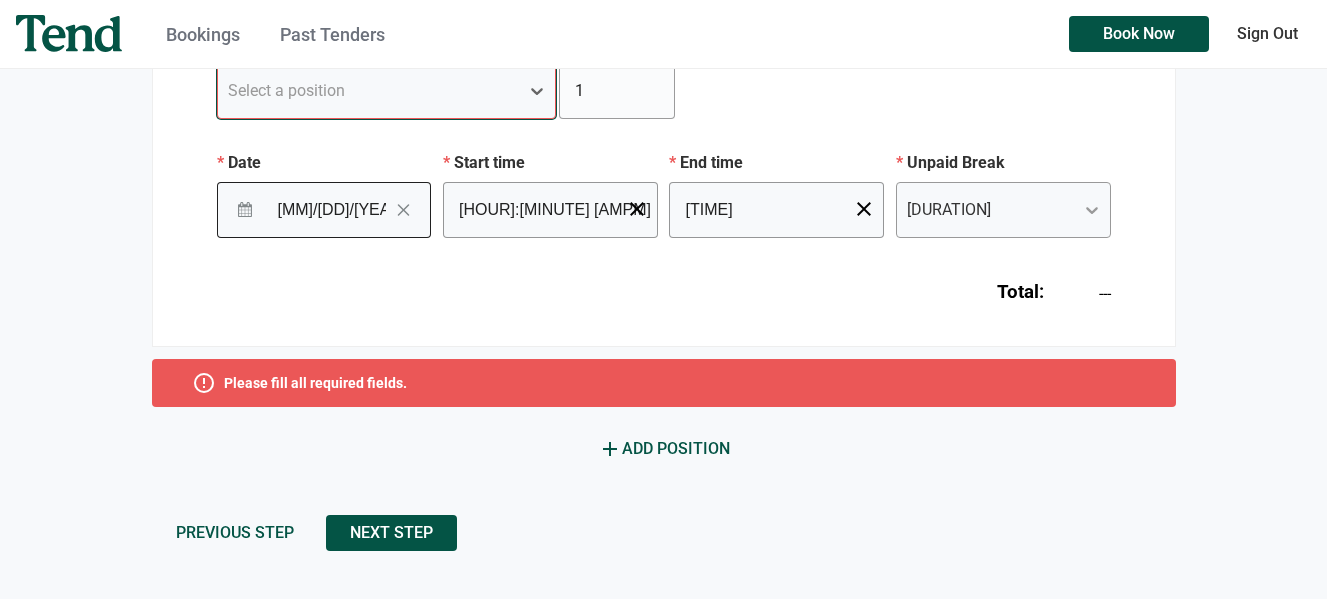 click on "Select a position" at bounding box center (369, 91) 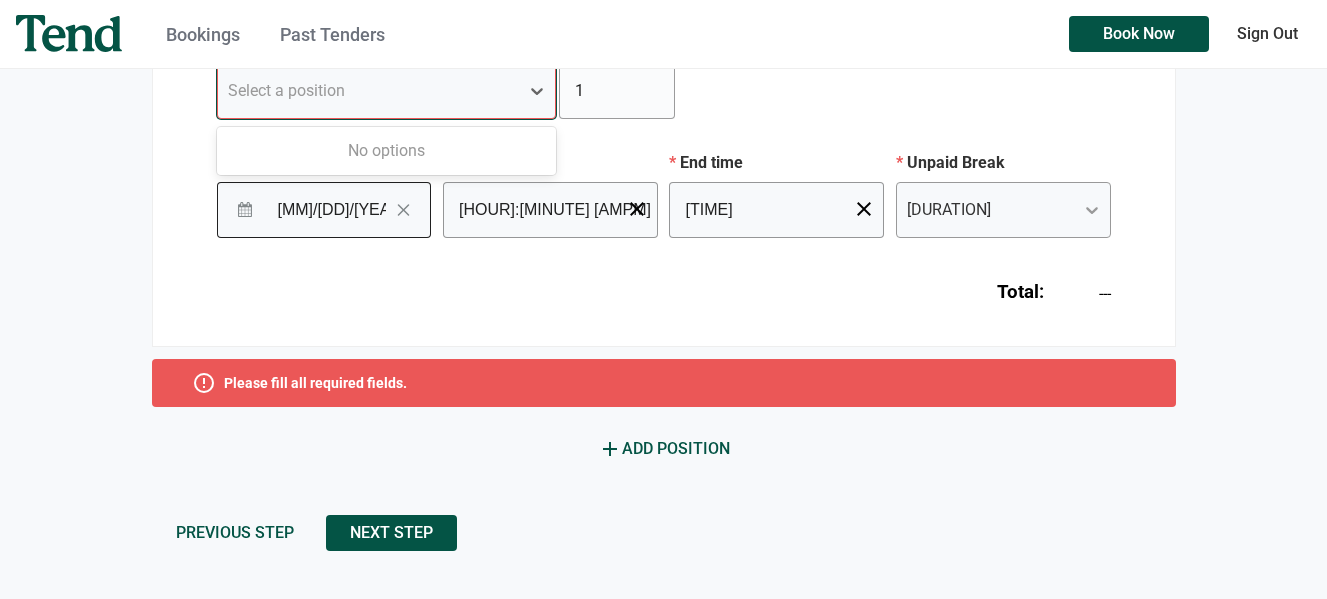 click on "No options" at bounding box center (387, 151) 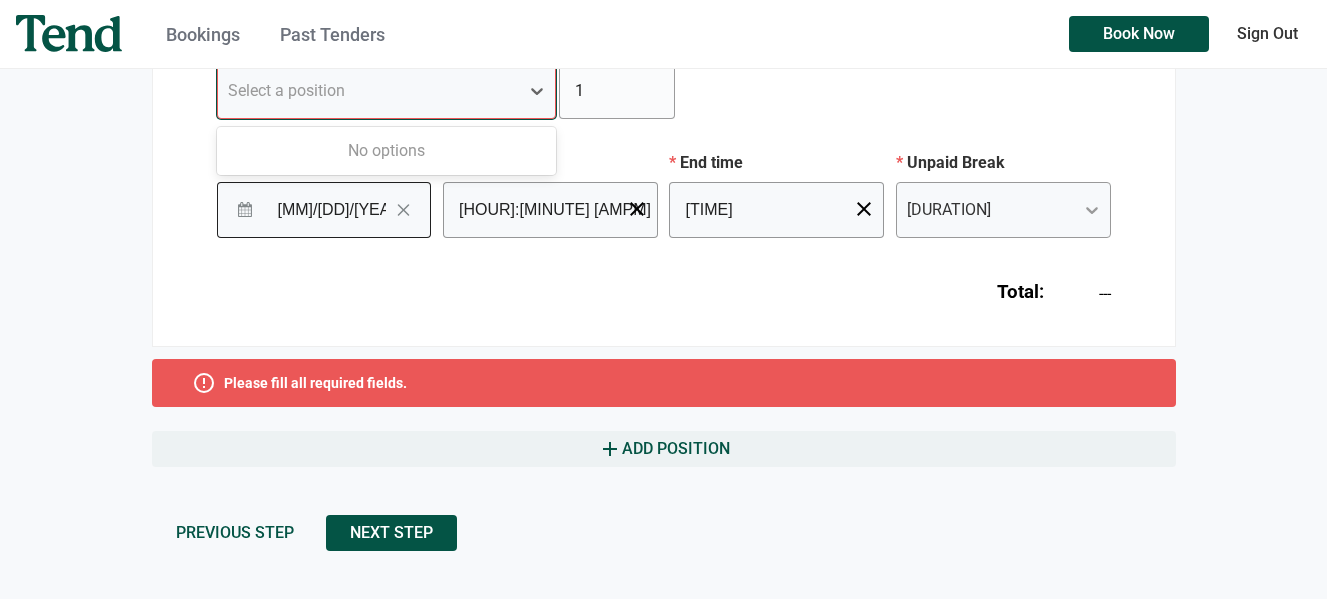 scroll, scrollTop: 430, scrollLeft: 0, axis: vertical 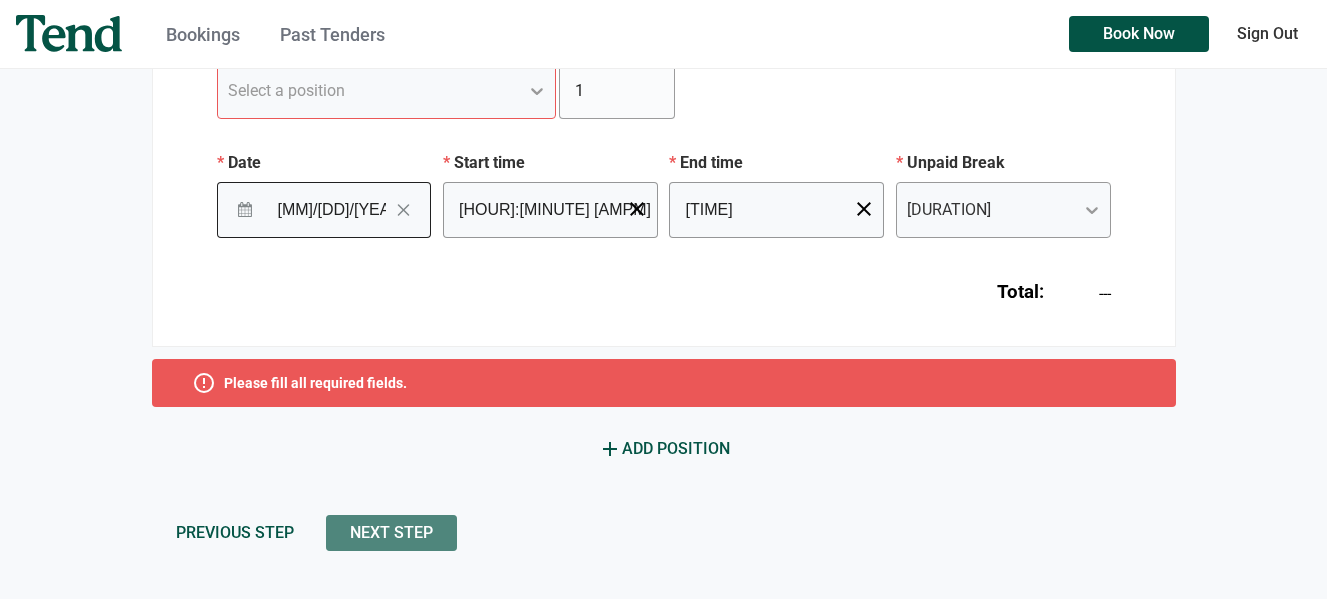 click on "Next Step" at bounding box center (391, 533) 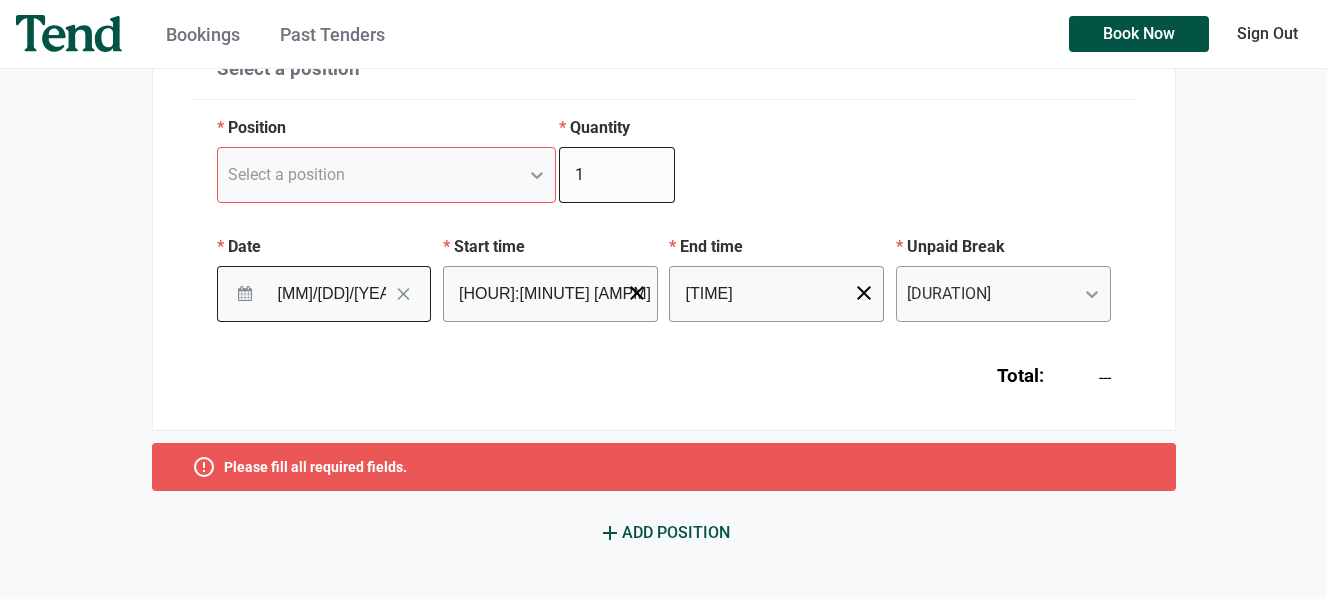scroll, scrollTop: 347, scrollLeft: 0, axis: vertical 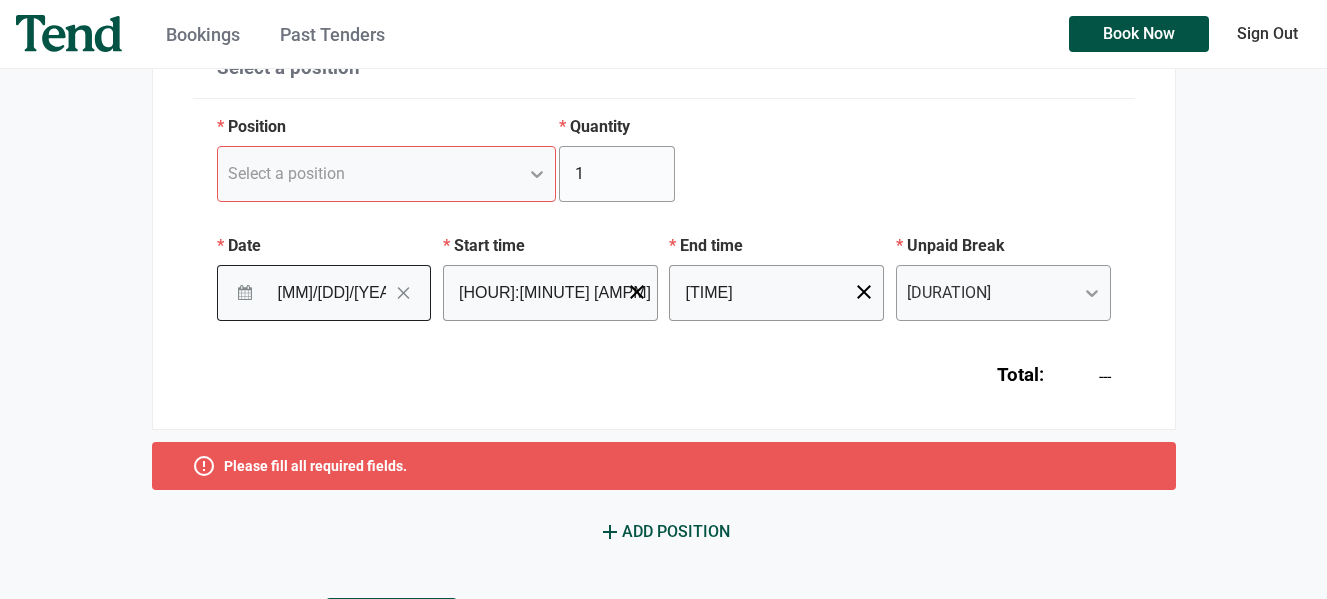 click on "Select a position" at bounding box center [369, 174] 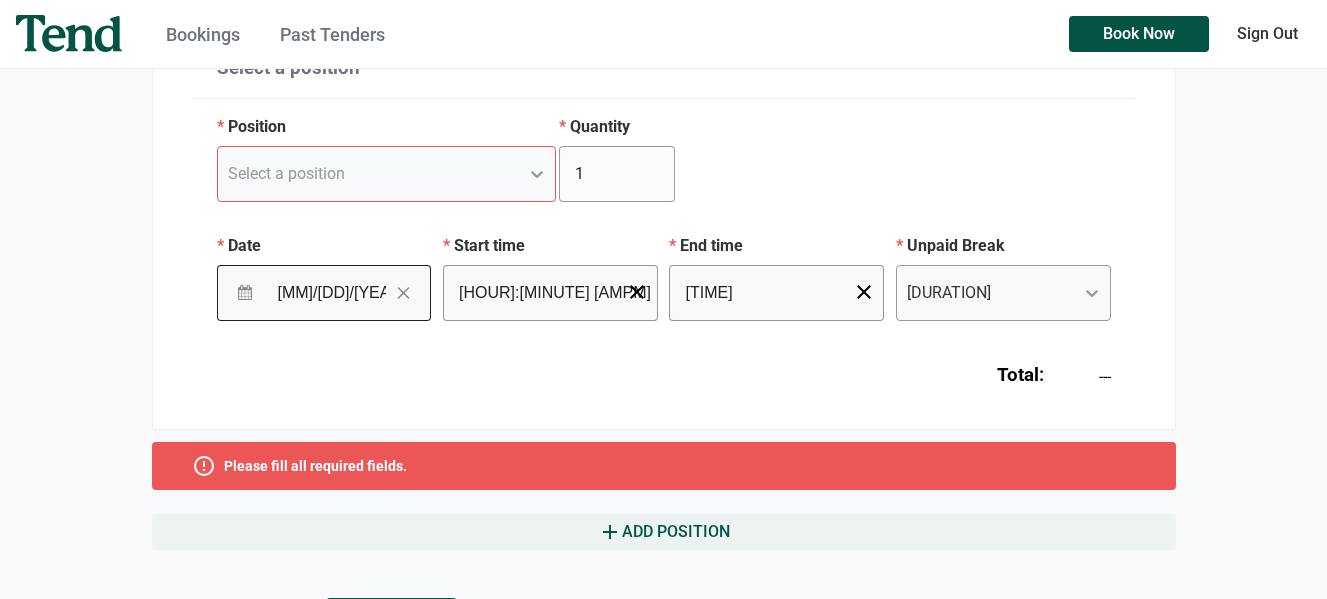 click on "add Add Position" at bounding box center [664, 532] 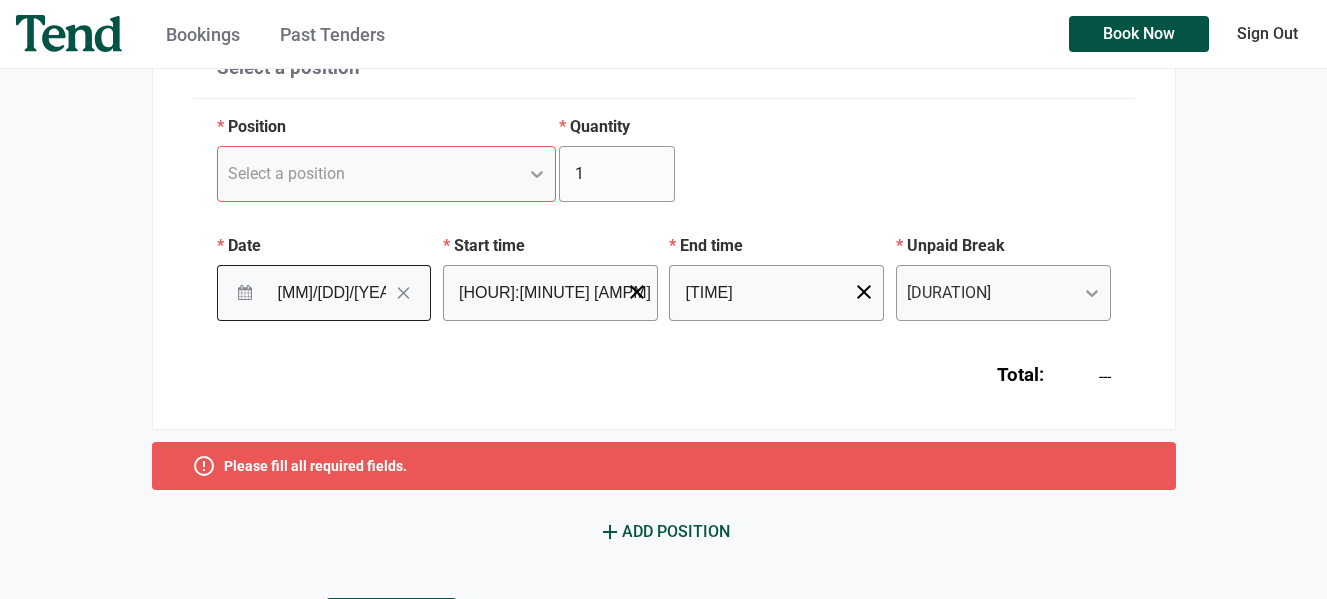 click on "Select a position" at bounding box center (369, 174) 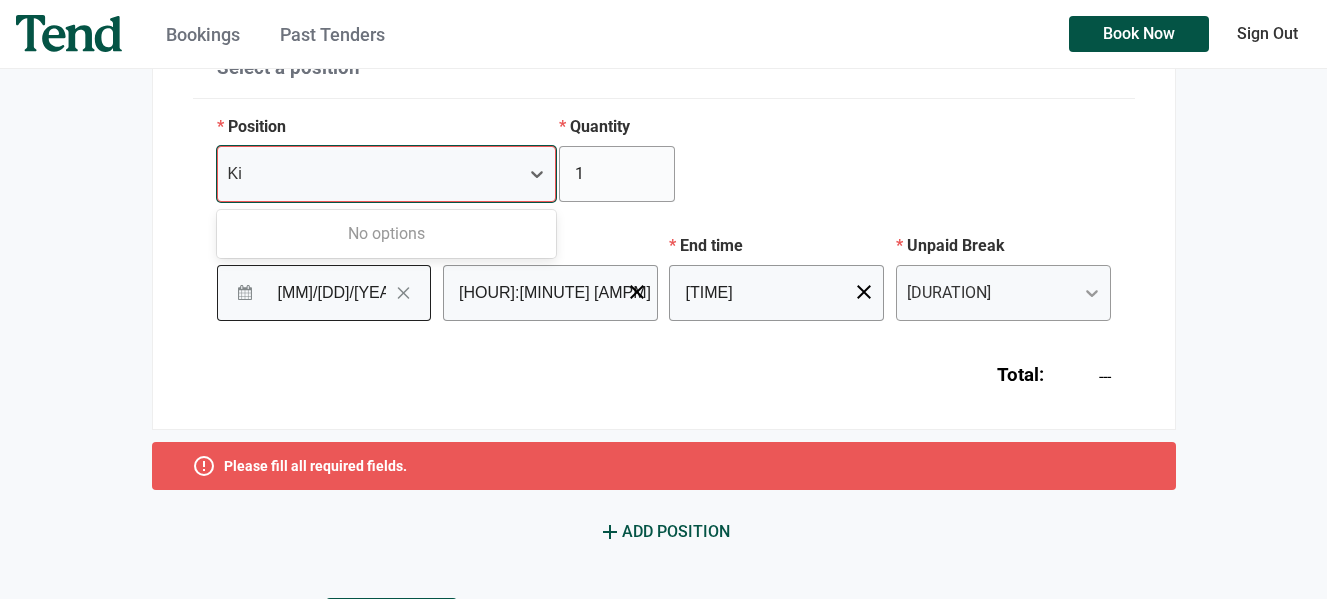 type on "K" 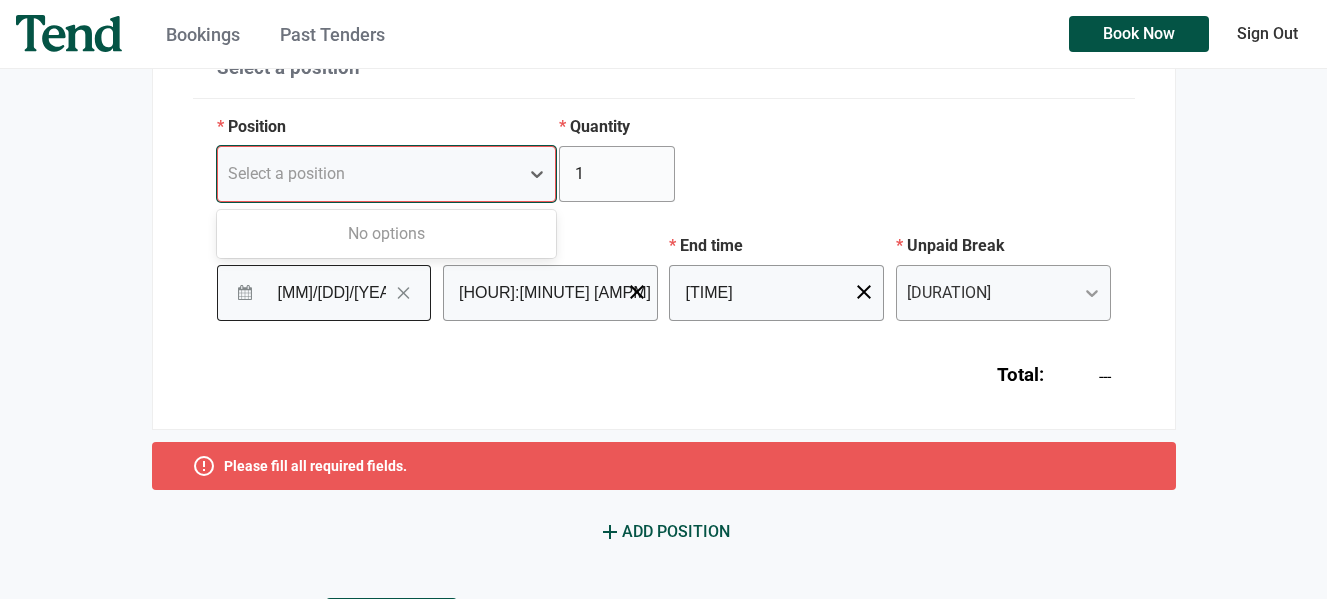 type on "K" 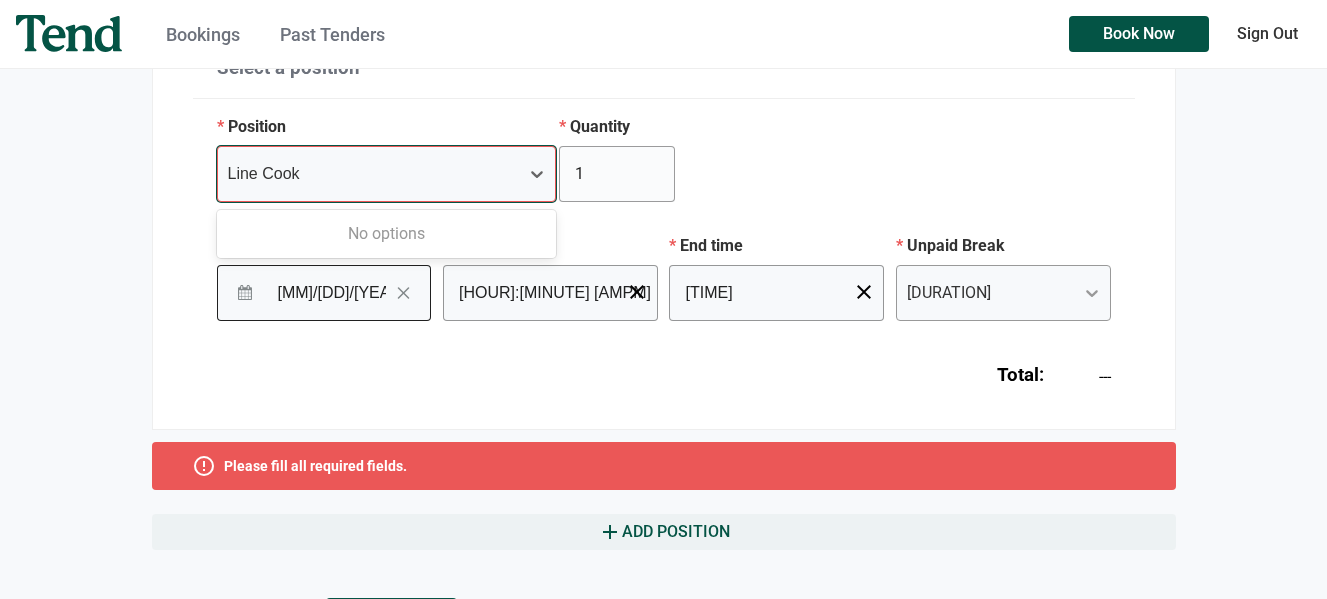 type on "Line Cook" 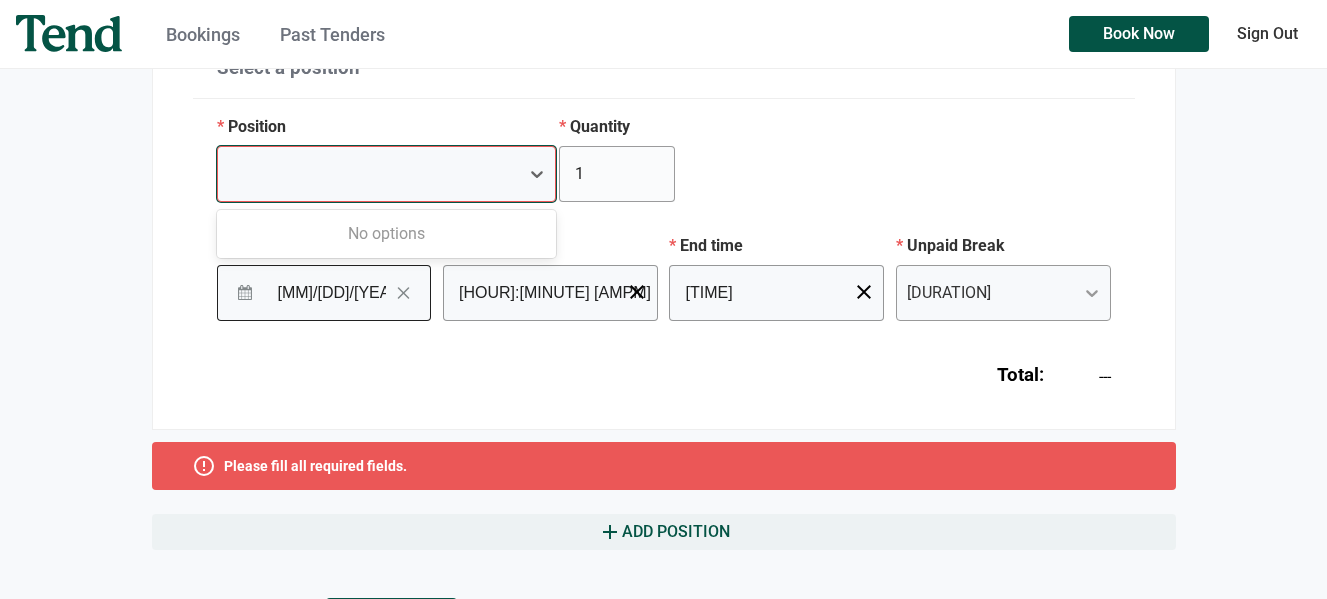 click on "add Add Position" at bounding box center (664, 532) 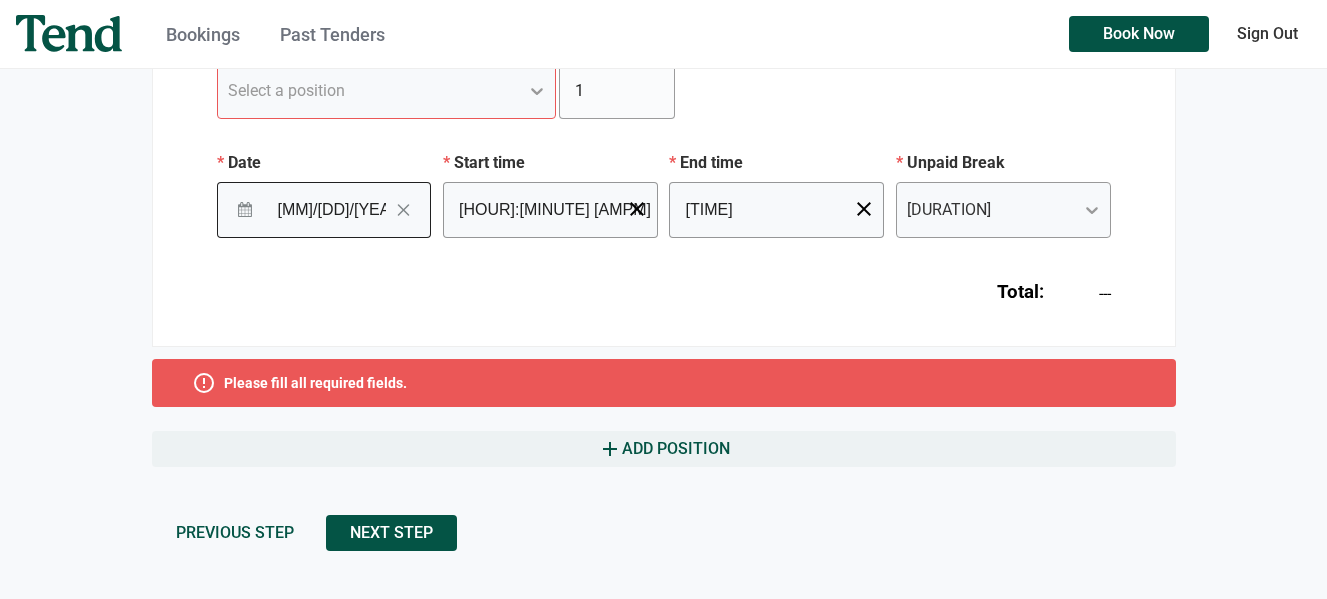 scroll, scrollTop: 430, scrollLeft: 0, axis: vertical 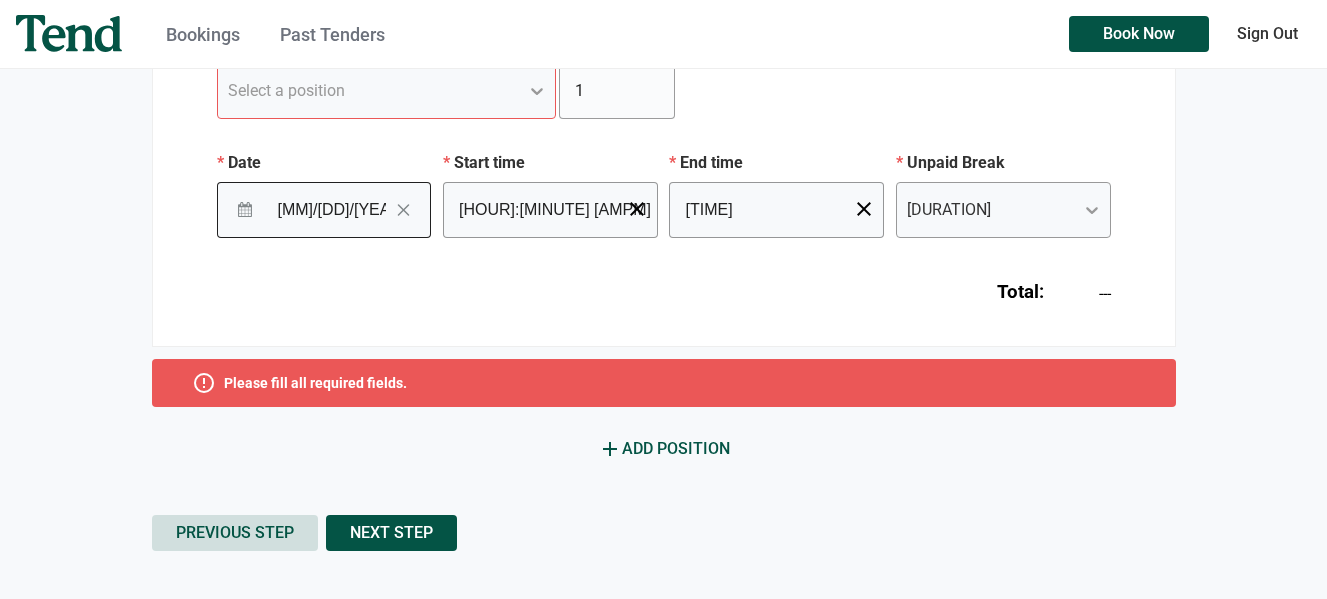 click on "Previous Step" at bounding box center (235, 533) 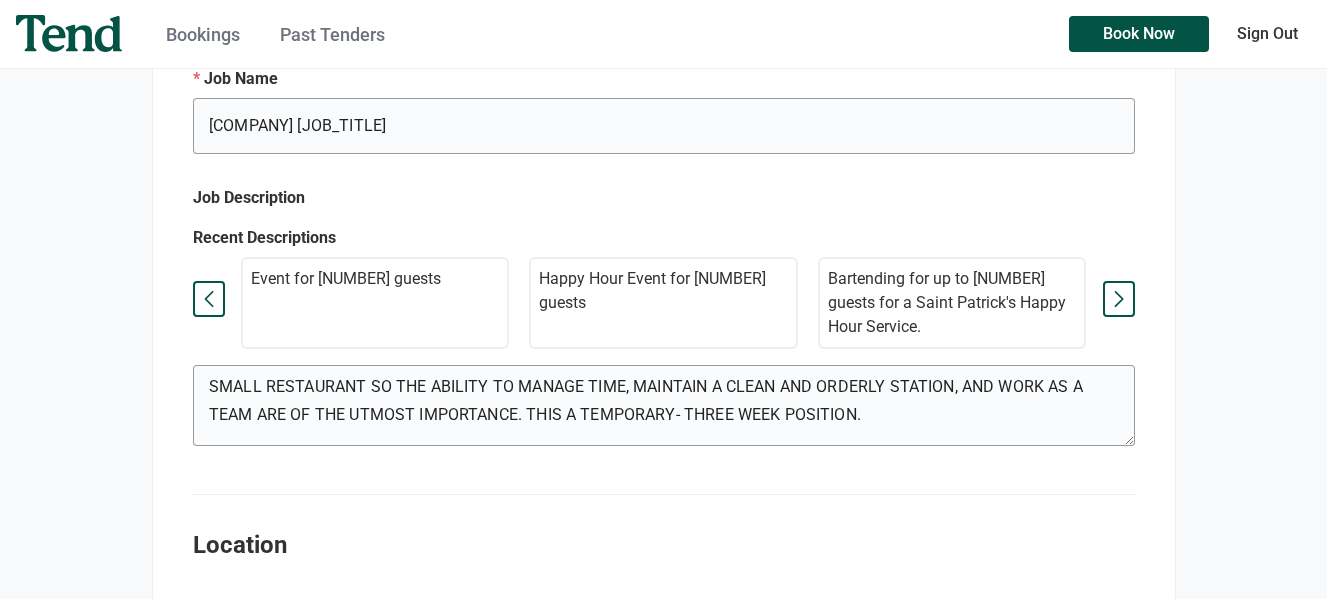 scroll, scrollTop: 28, scrollLeft: 0, axis: vertical 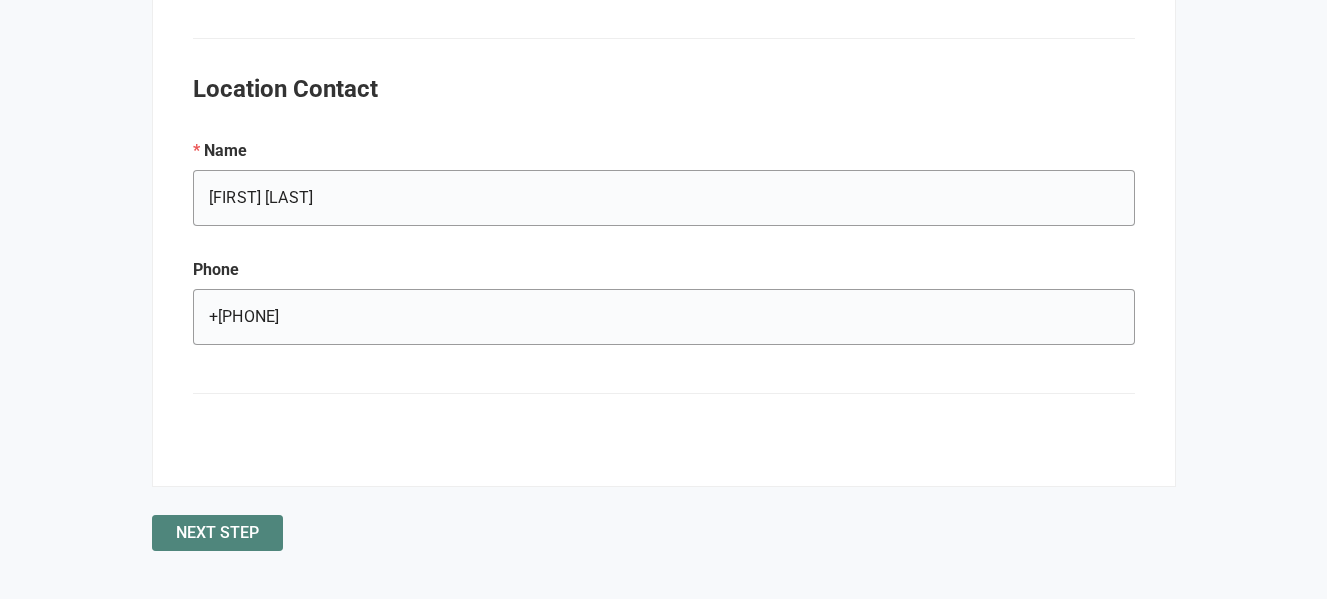click on "Next Step" at bounding box center (217, 533) 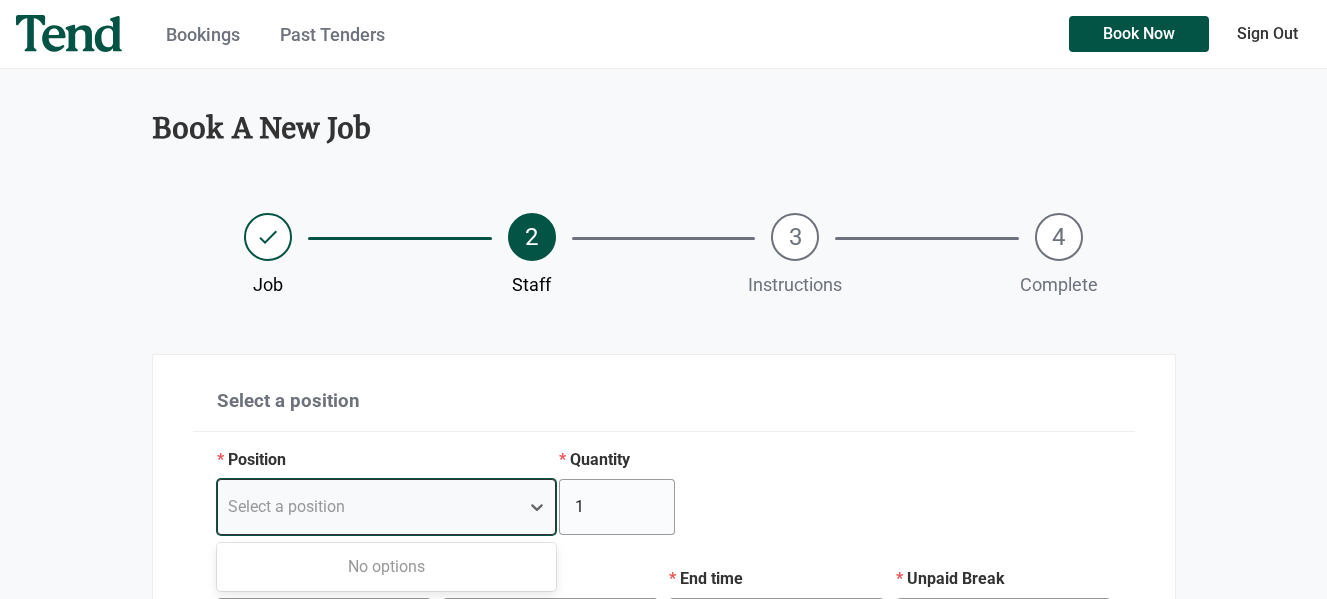 click on "Select a position" at bounding box center (369, 507) 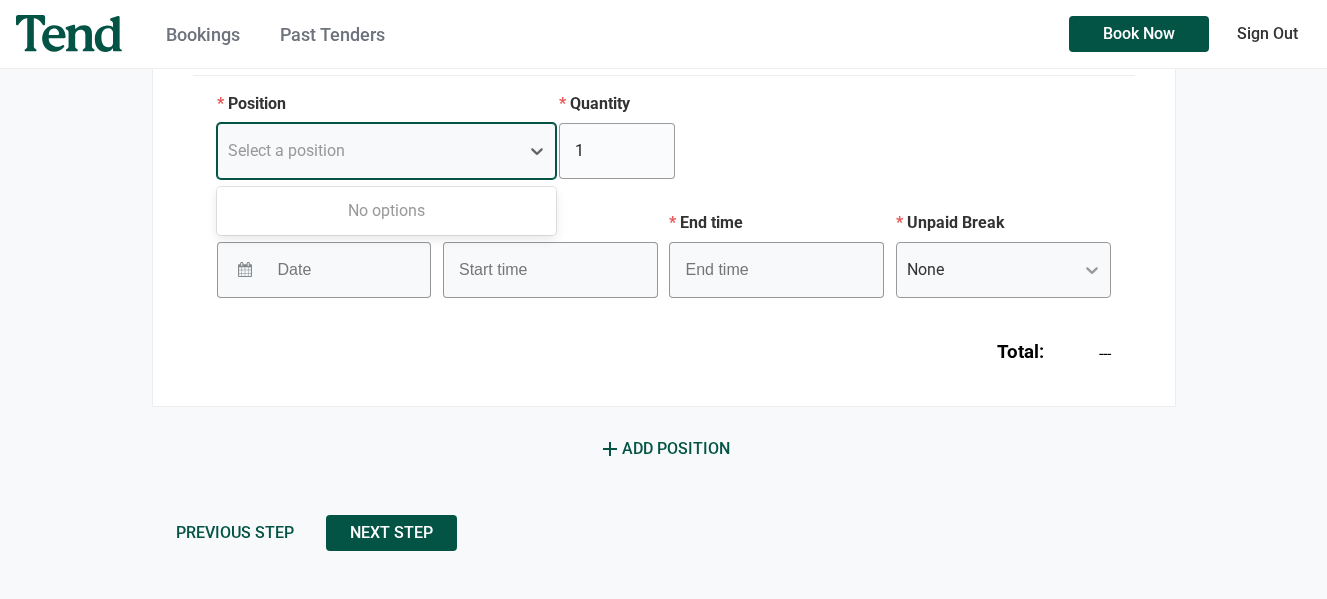 scroll, scrollTop: 370, scrollLeft: 0, axis: vertical 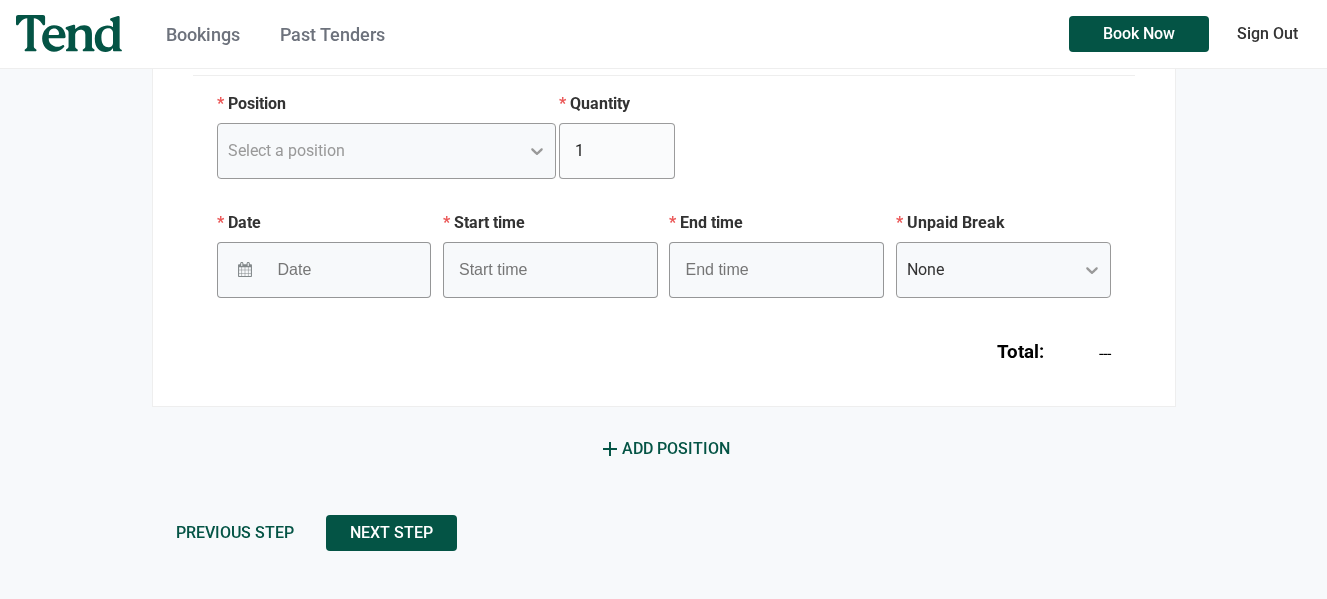 click on "Total: ---" at bounding box center (664, 344) 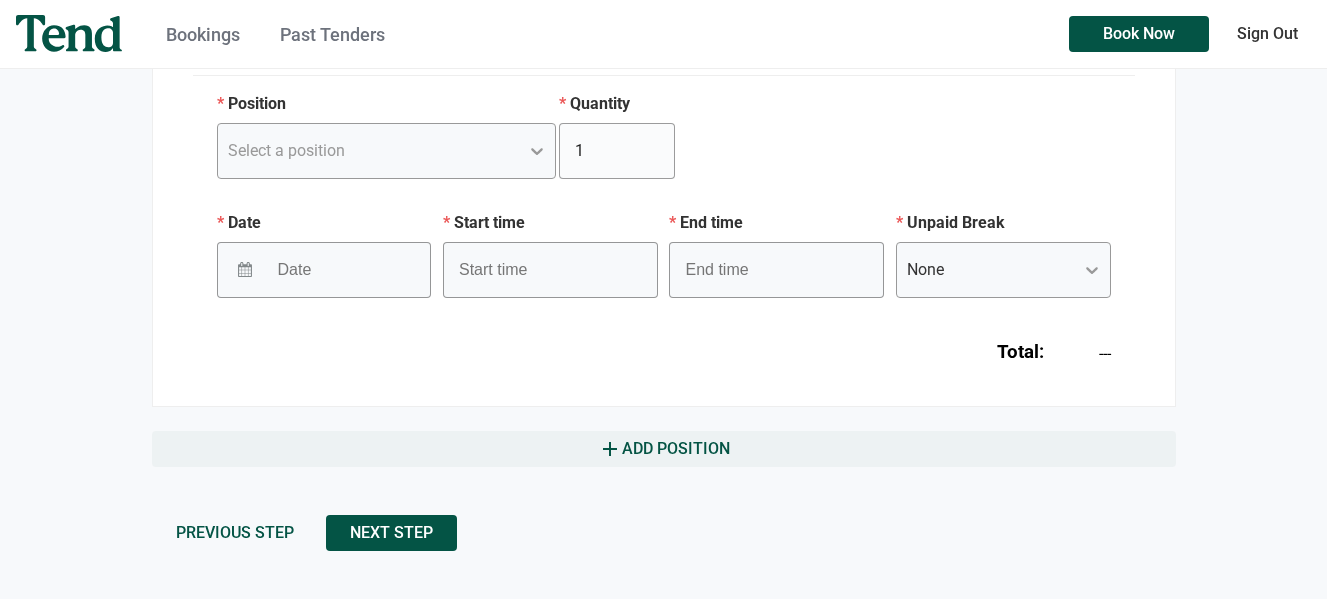 click on "add Add Position" at bounding box center [664, 449] 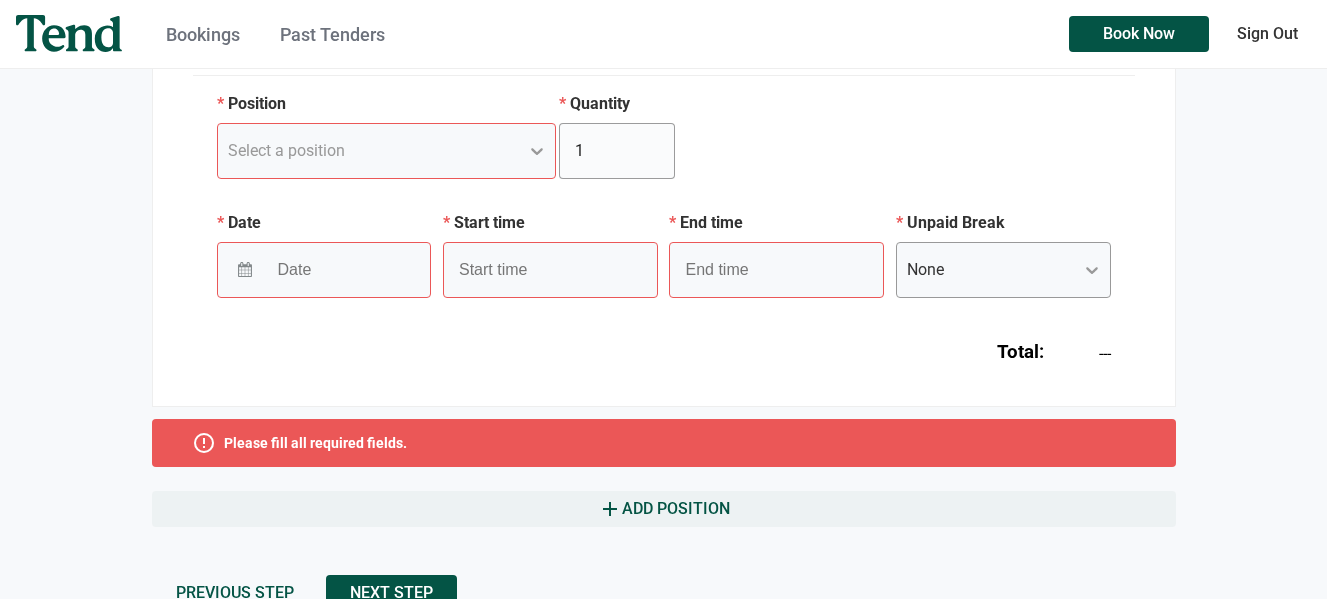 click on "add Add Position" at bounding box center (664, 509) 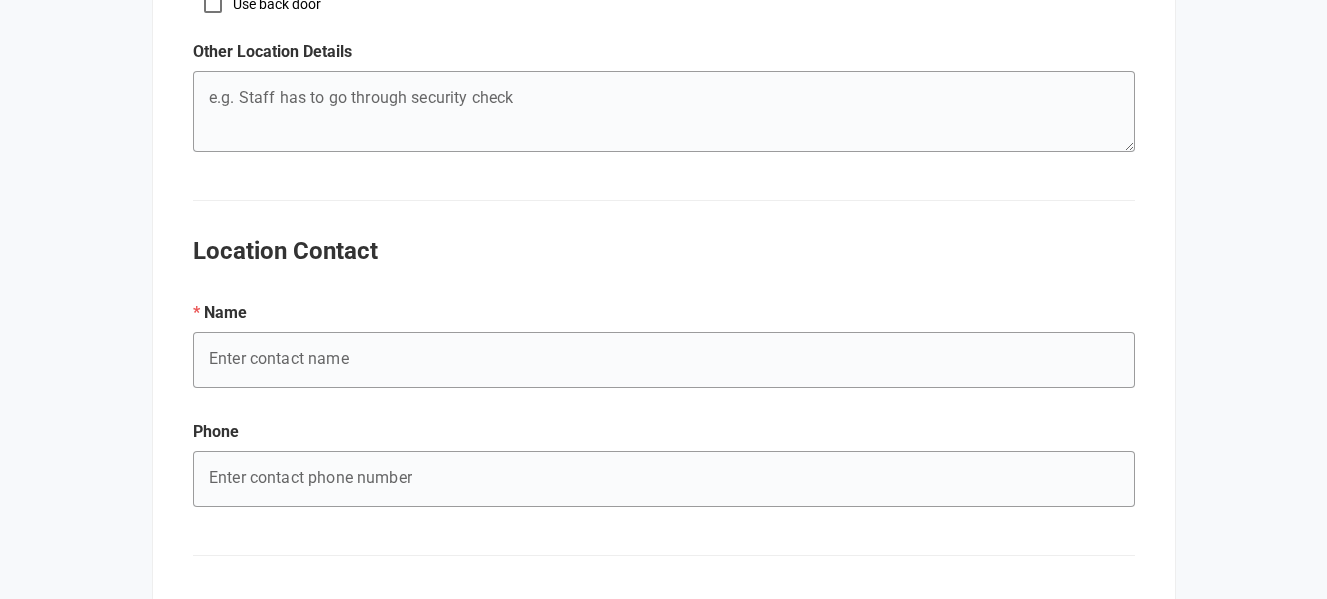 scroll, scrollTop: 2017, scrollLeft: 0, axis: vertical 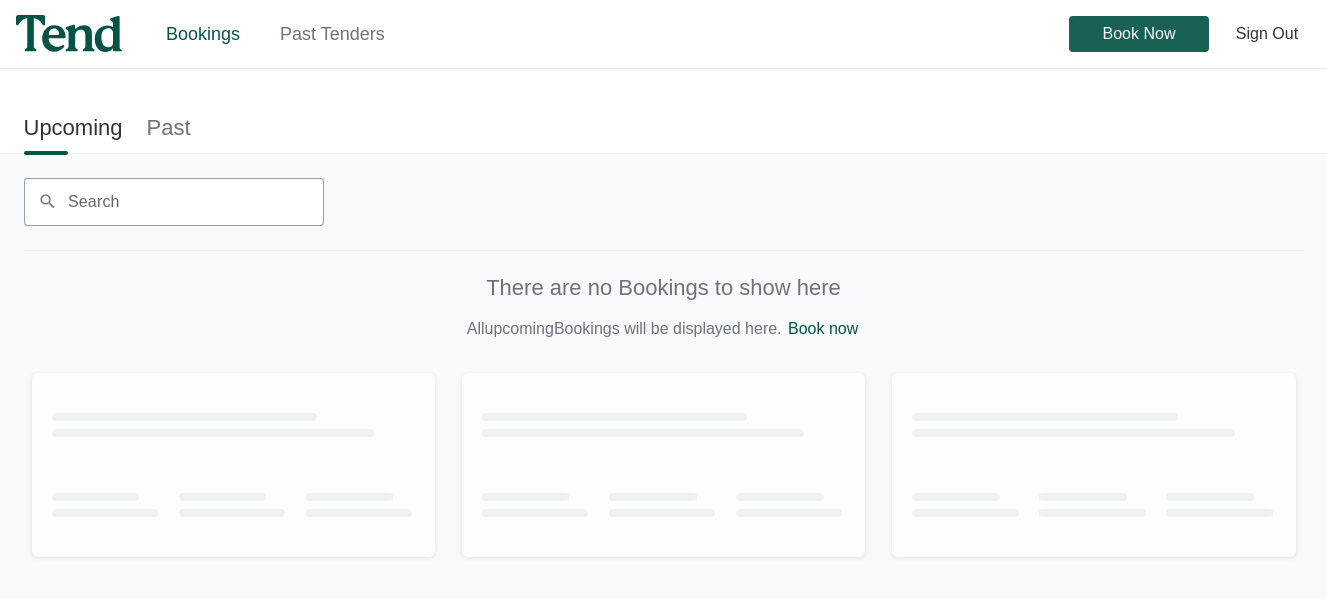 click on "Book Now" at bounding box center [1139, 34] 